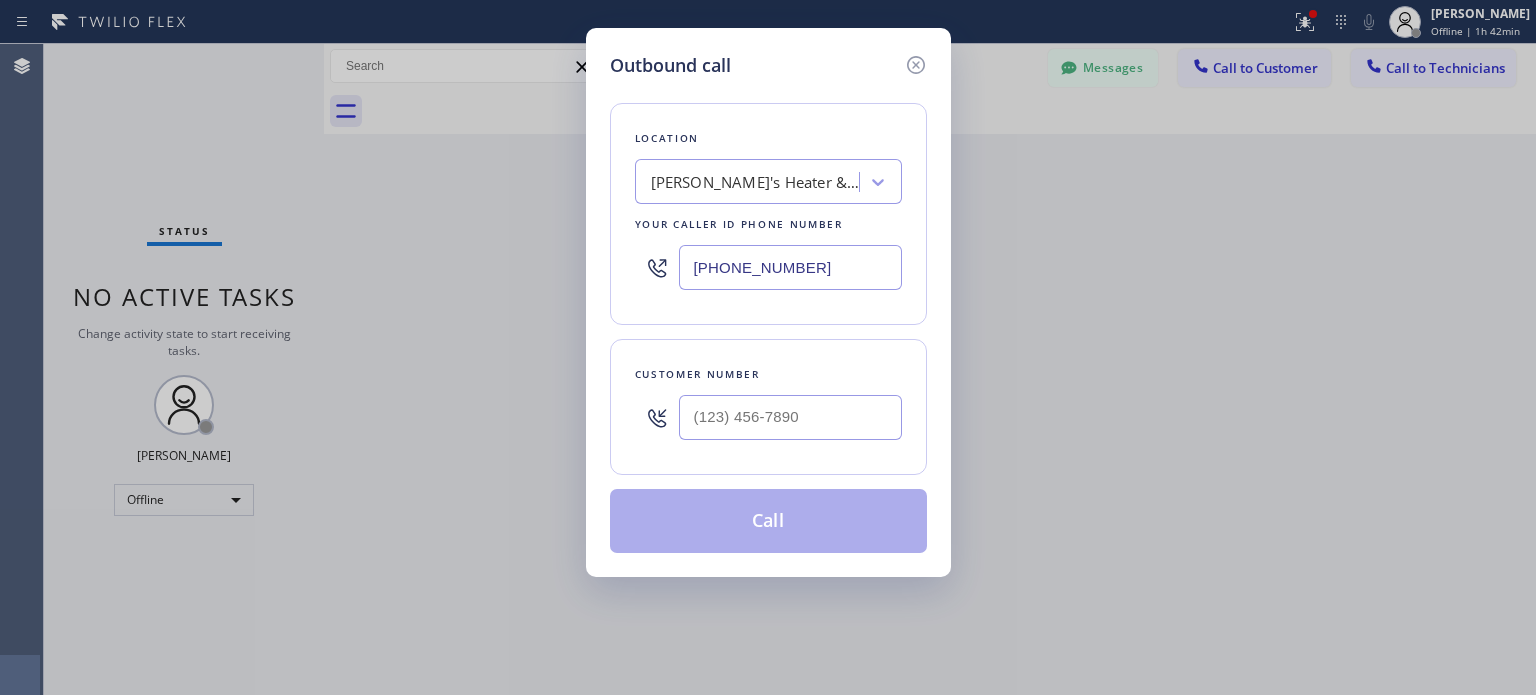 scroll, scrollTop: 0, scrollLeft: 0, axis: both 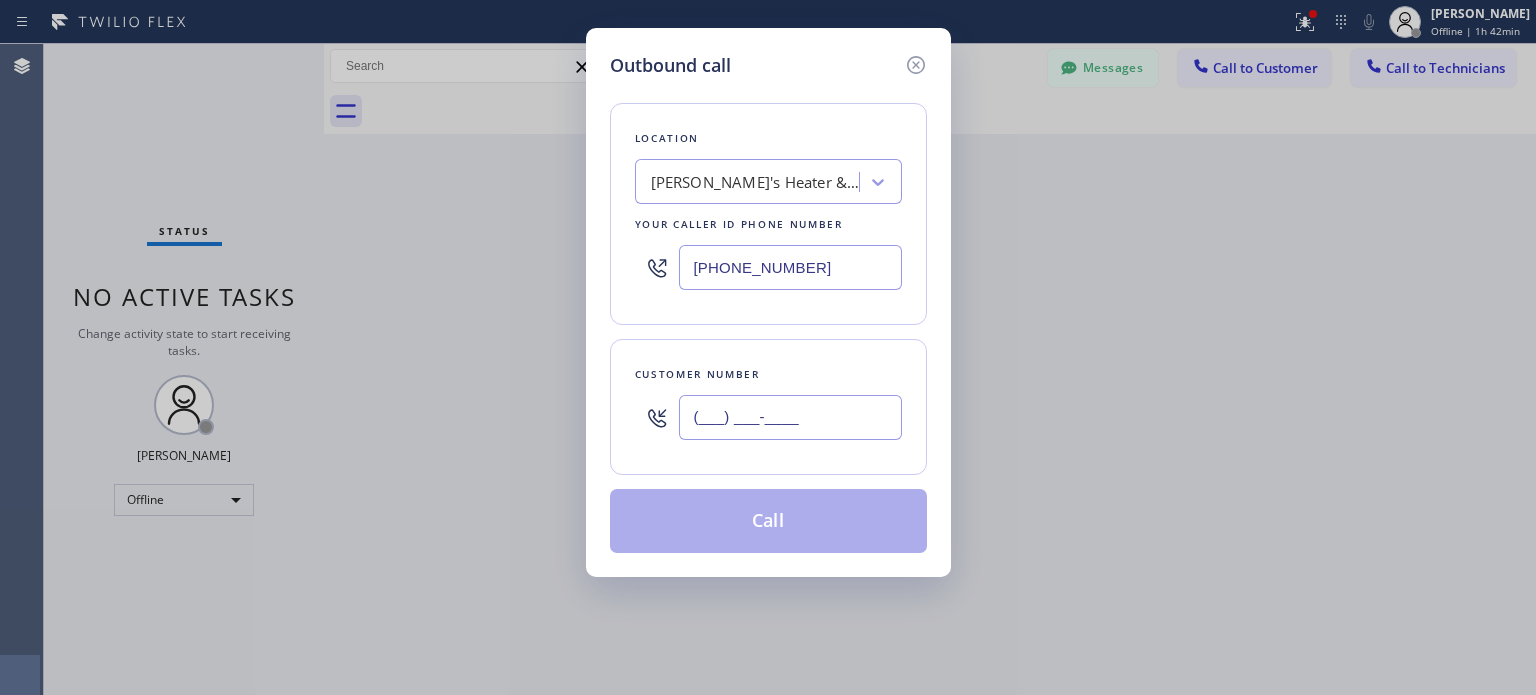 click on "(___) ___-____" at bounding box center [790, 417] 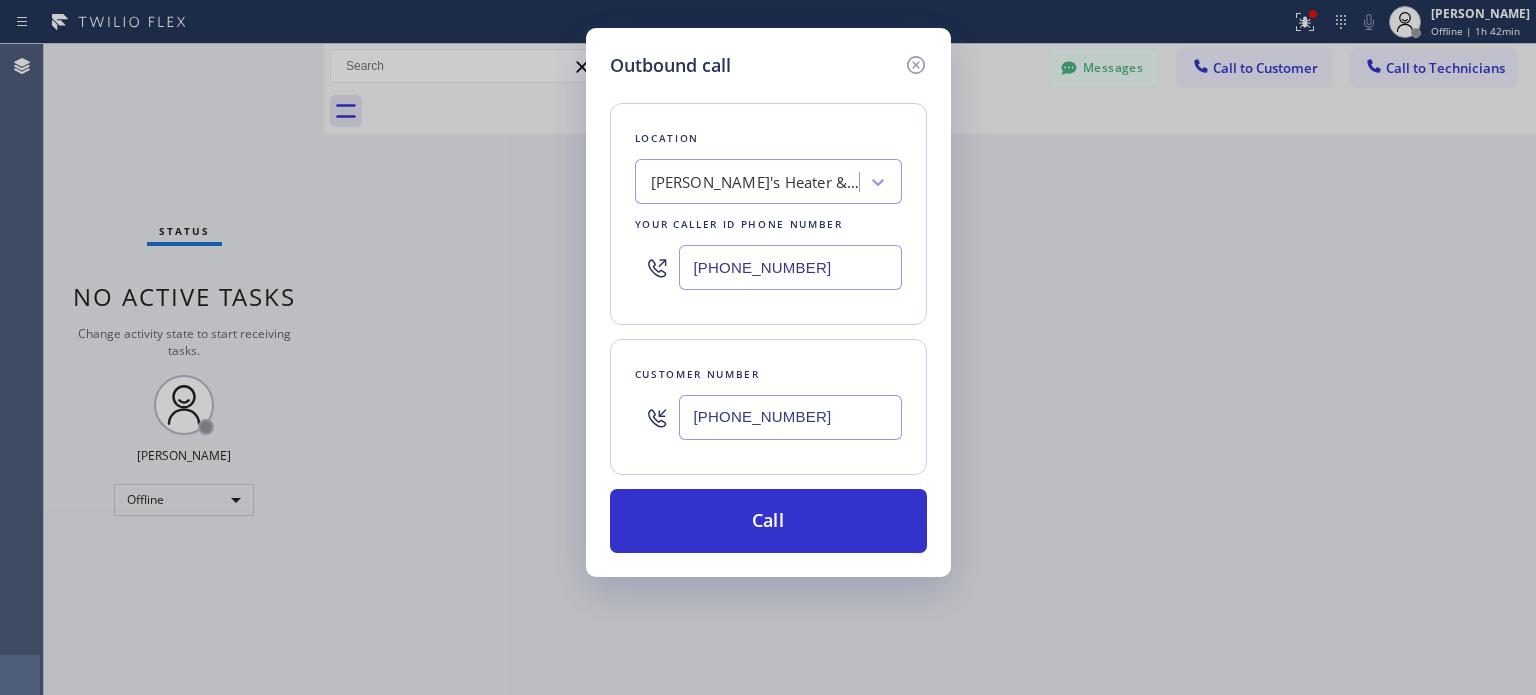 type on "[PHONE_NUMBER]" 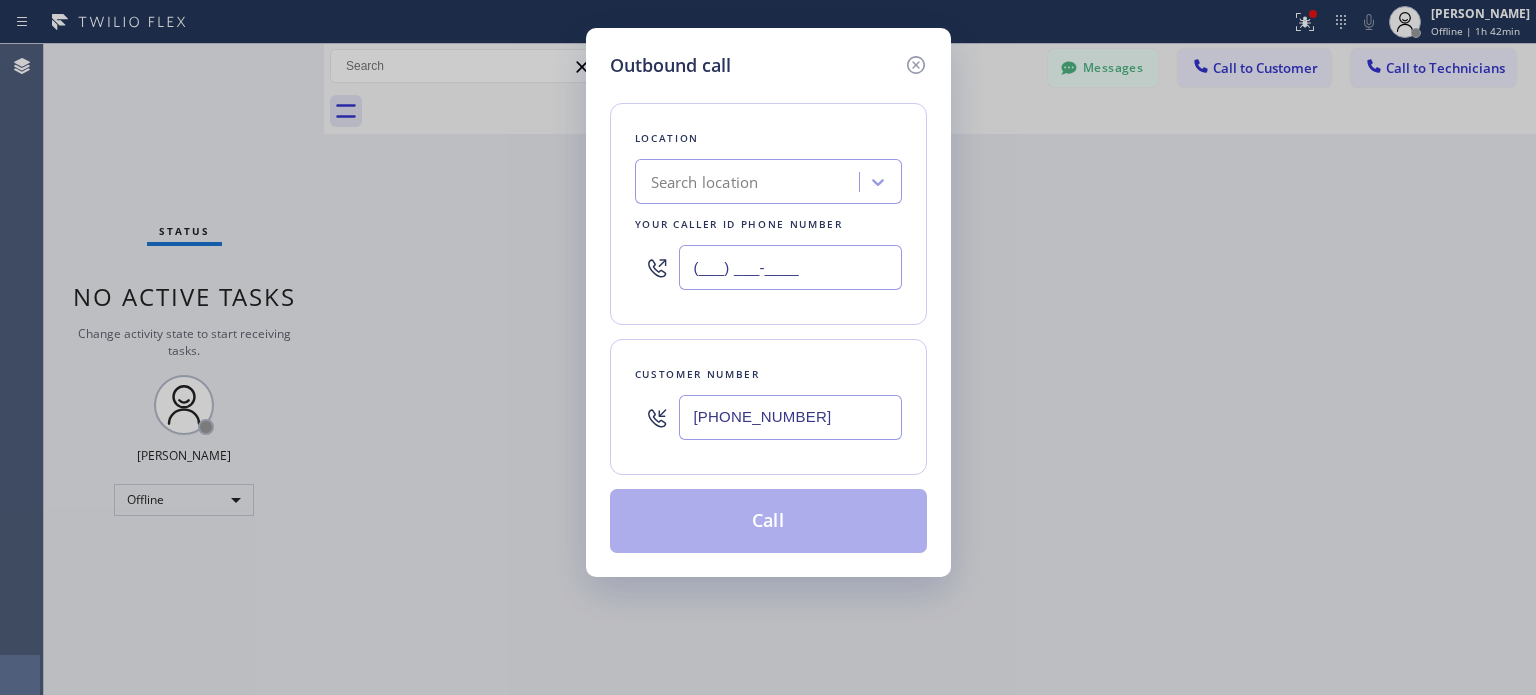 type on "(___) ___-____" 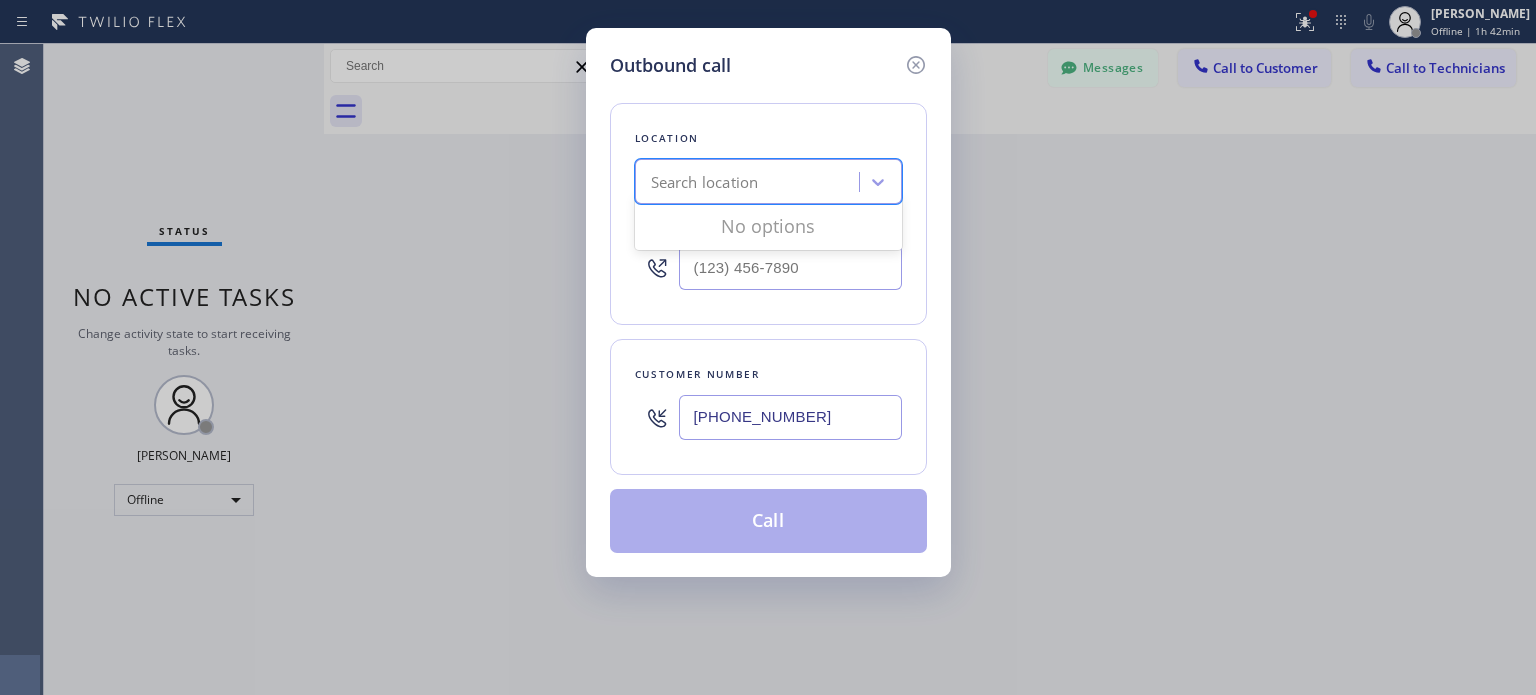 click on "Search location" at bounding box center (705, 182) 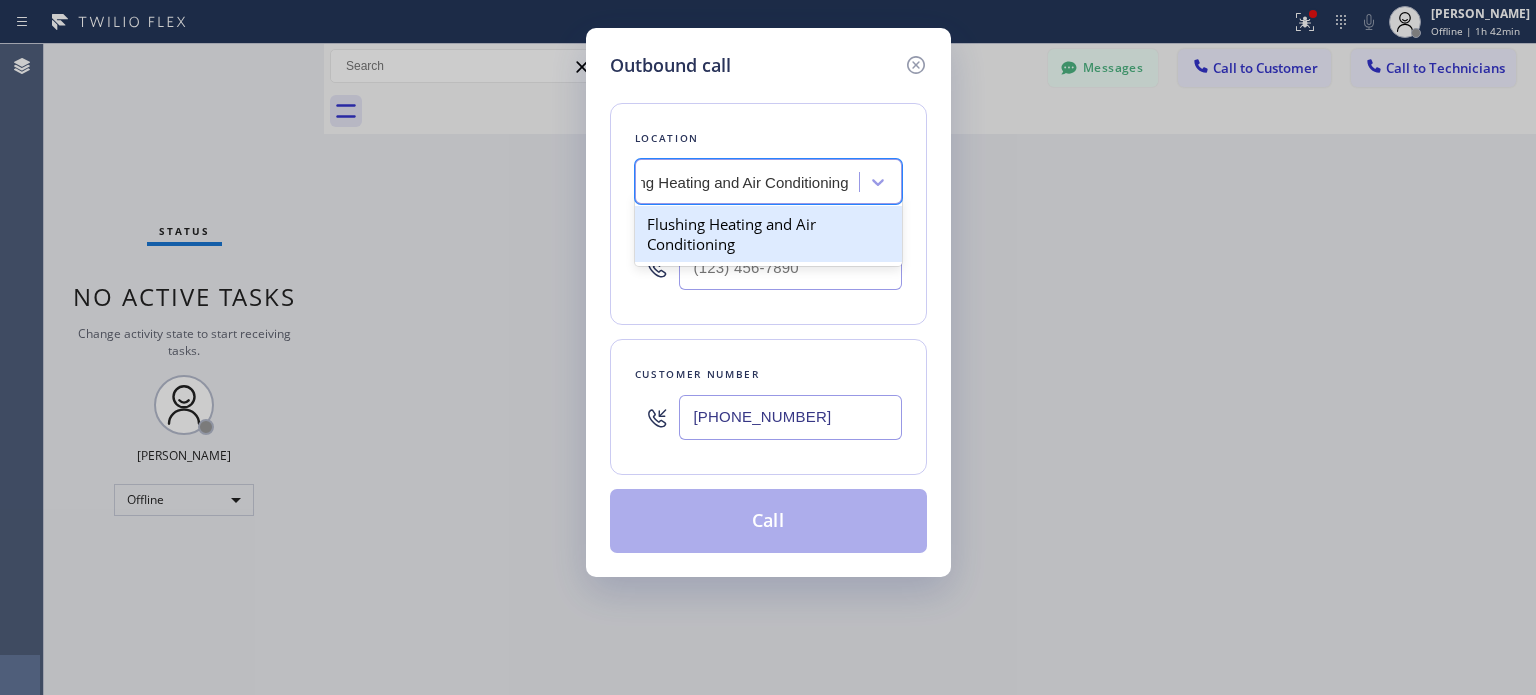 click on "Flushing Heating and Air Conditioning" at bounding box center [768, 234] 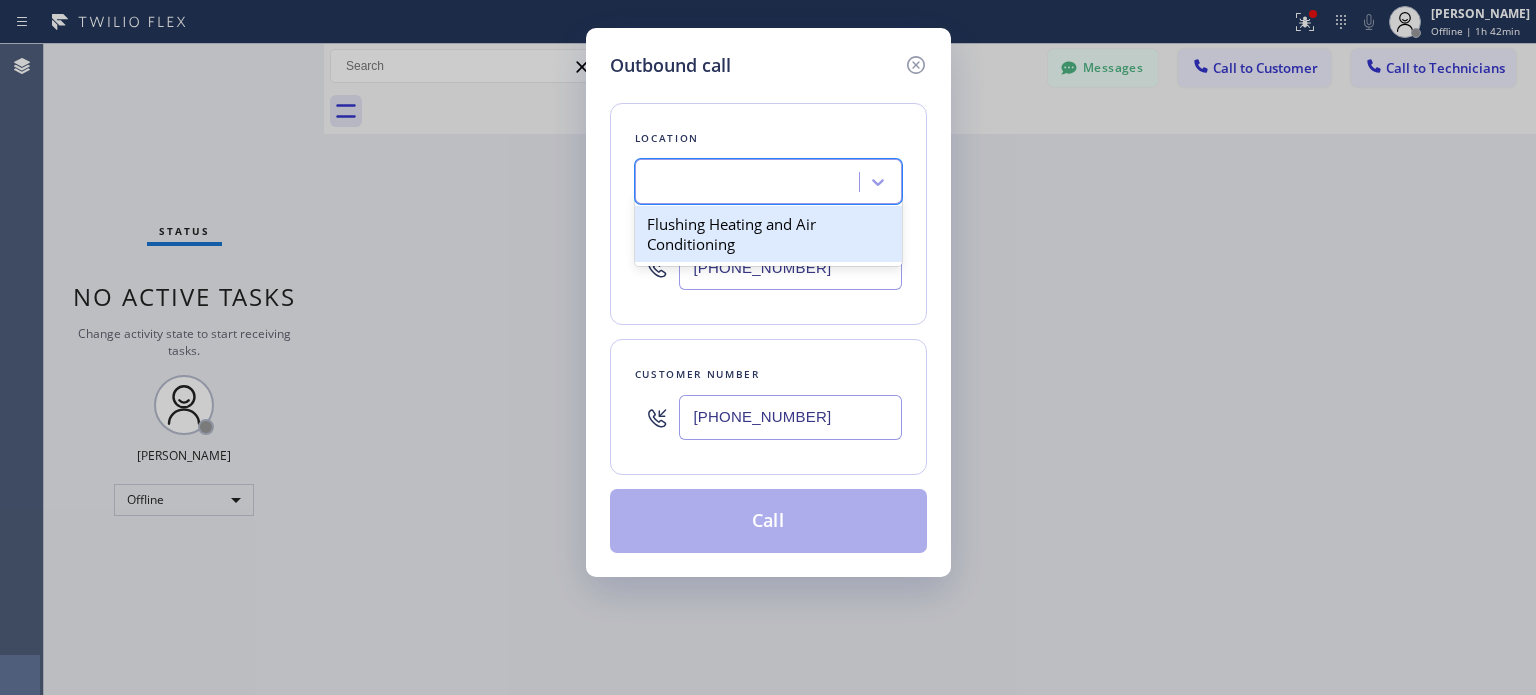 scroll, scrollTop: 0, scrollLeft: 1, axis: horizontal 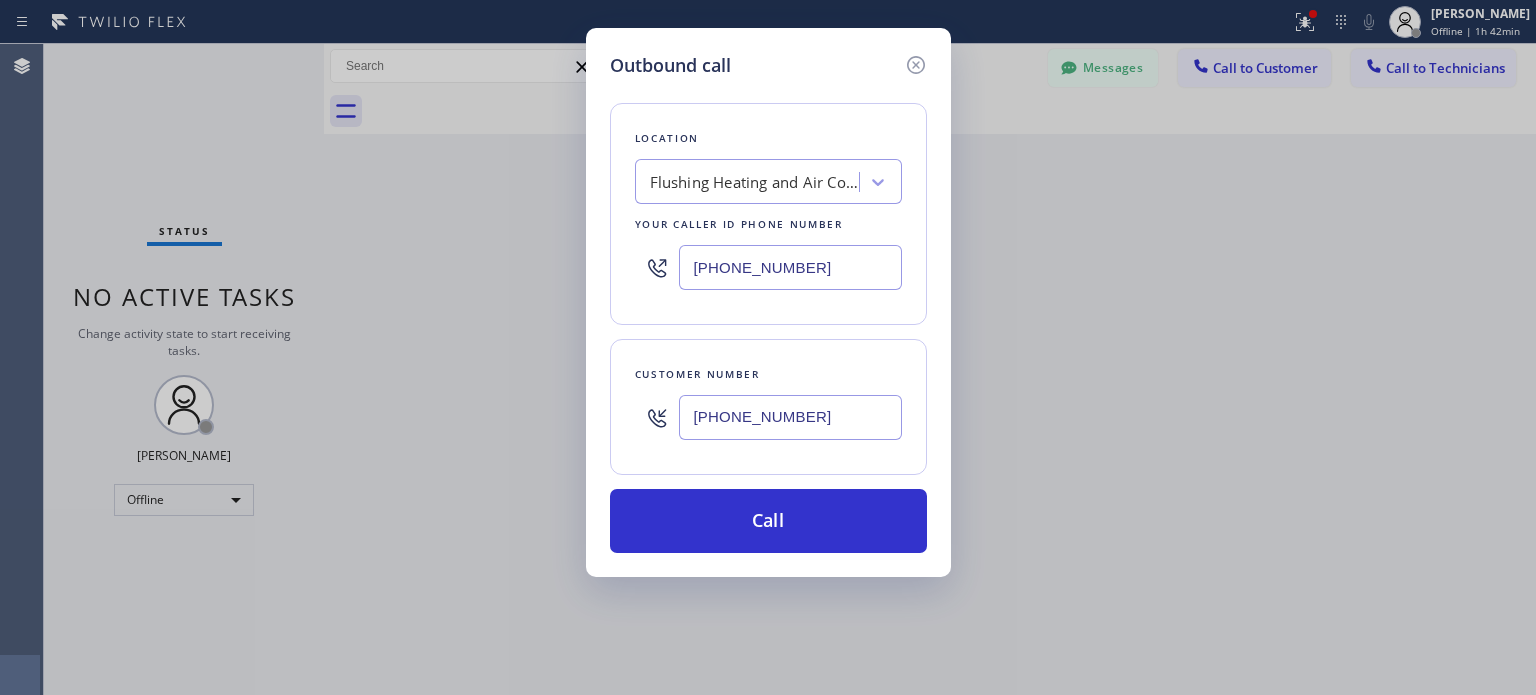 click on "[PHONE_NUMBER]" at bounding box center [790, 417] 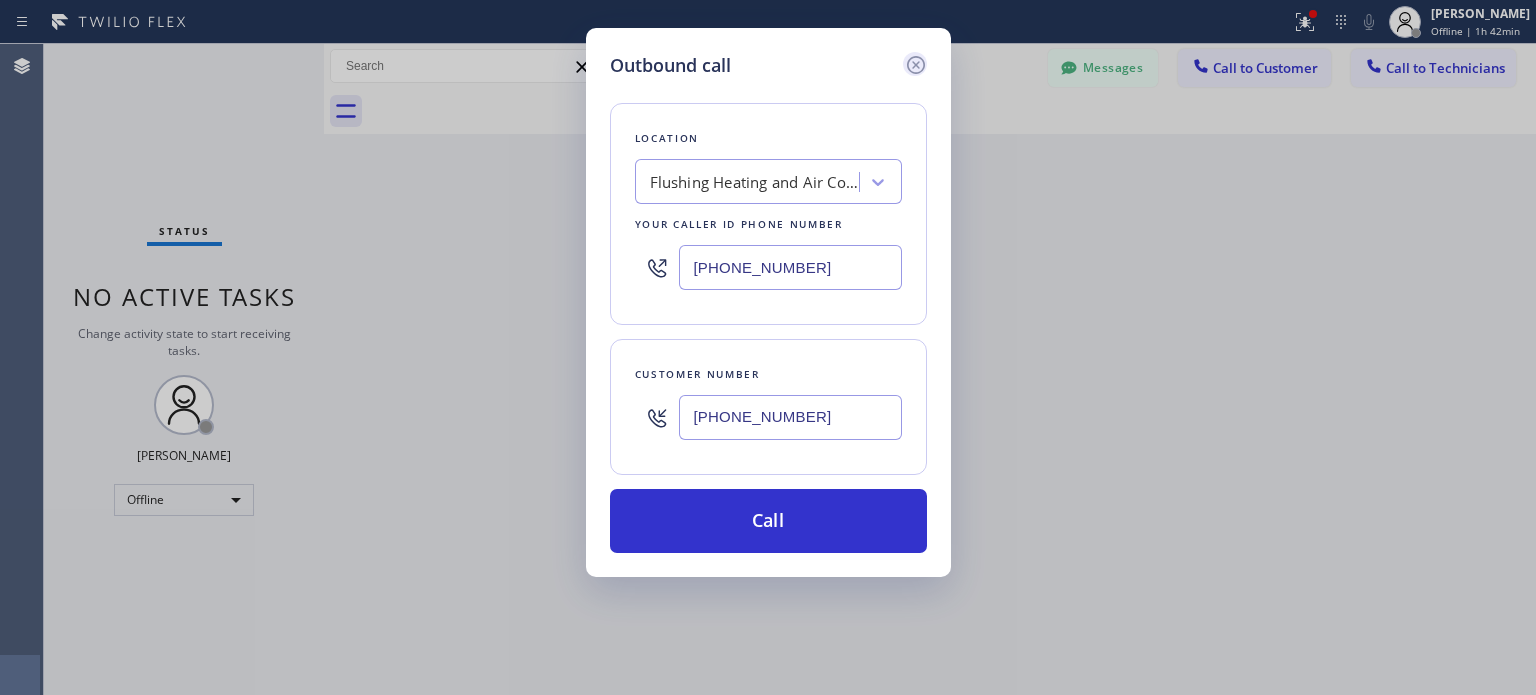 click 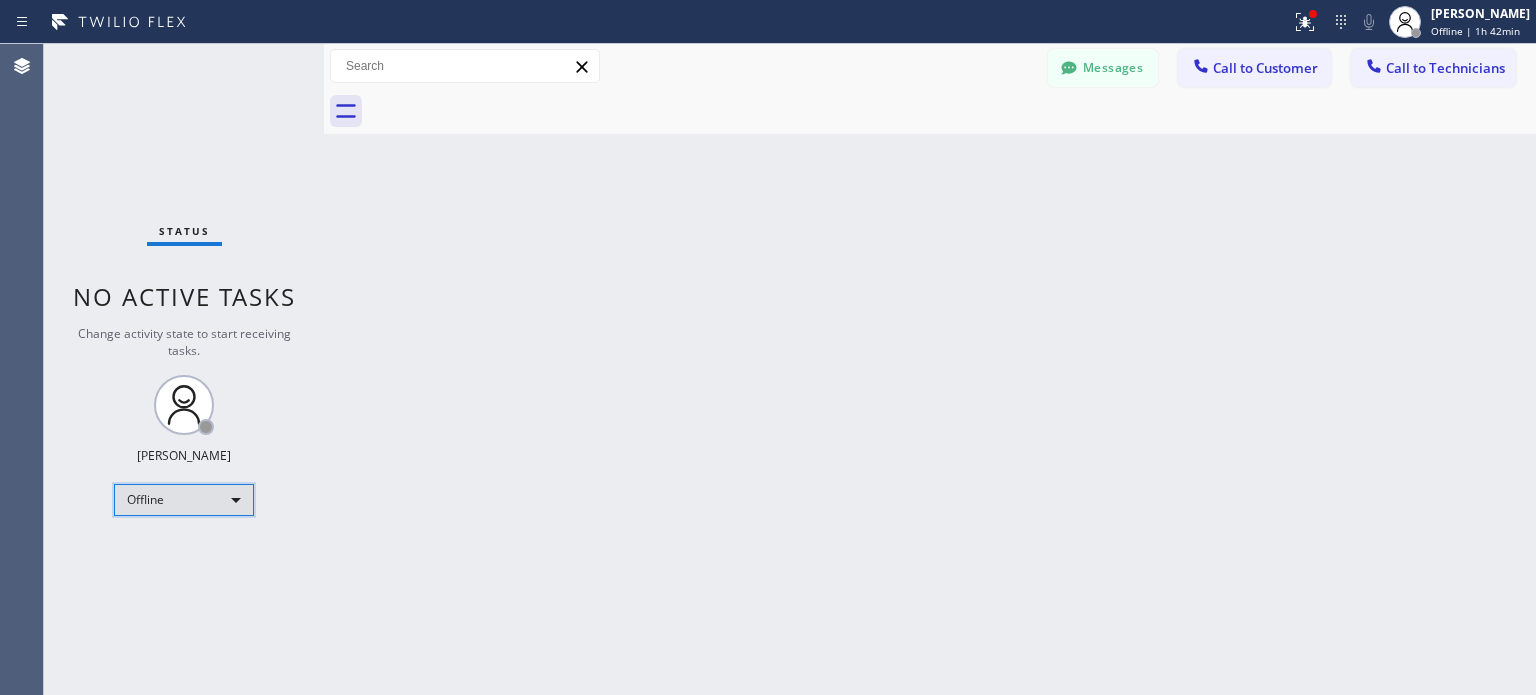 click on "Offline" at bounding box center [184, 500] 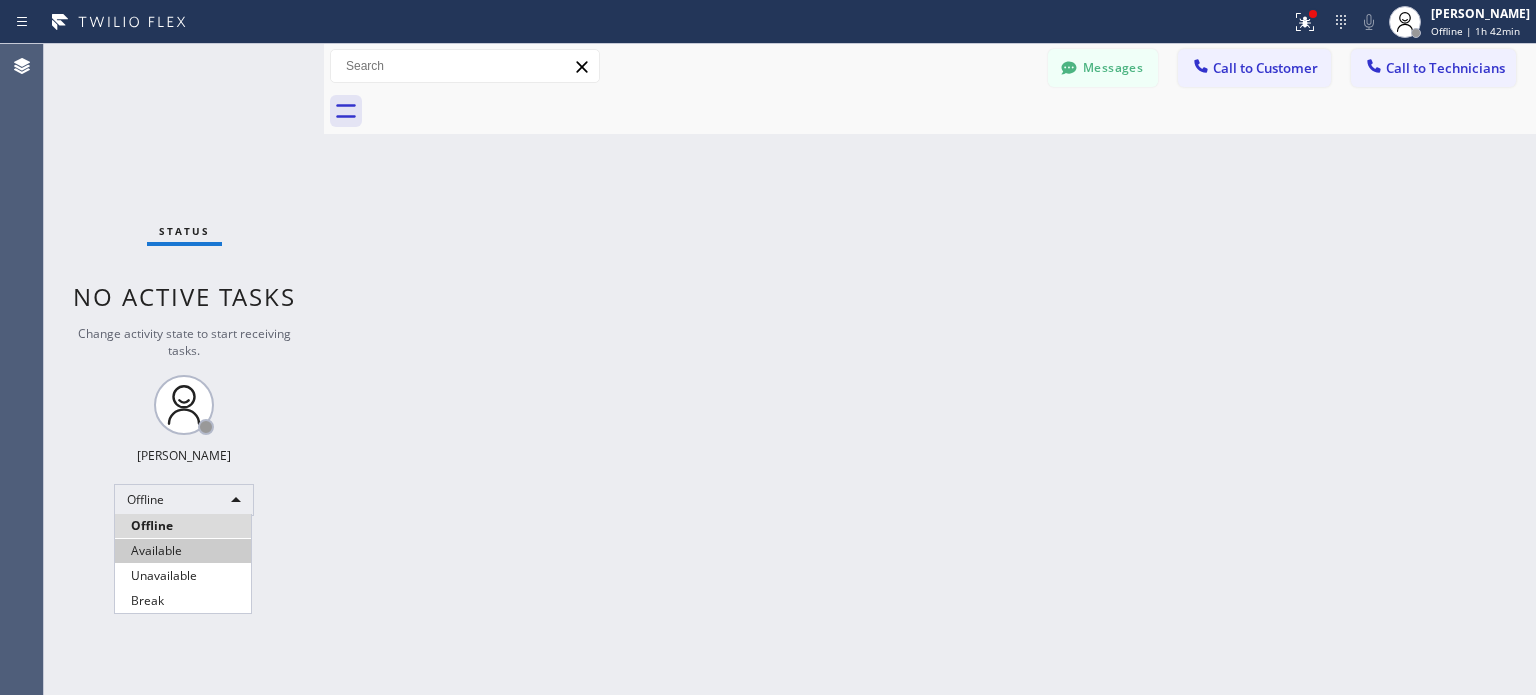 click on "Available" at bounding box center (183, 551) 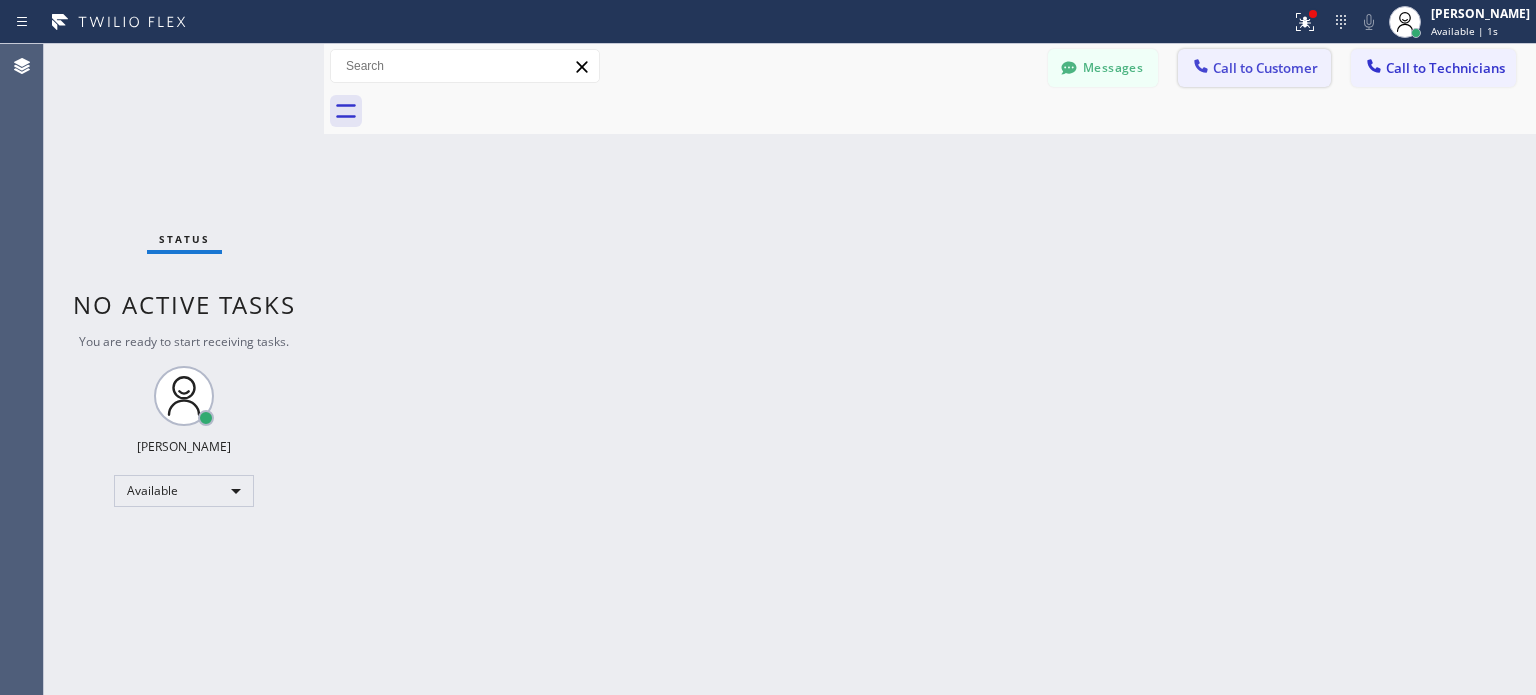 click on "Call to Customer" at bounding box center [1265, 68] 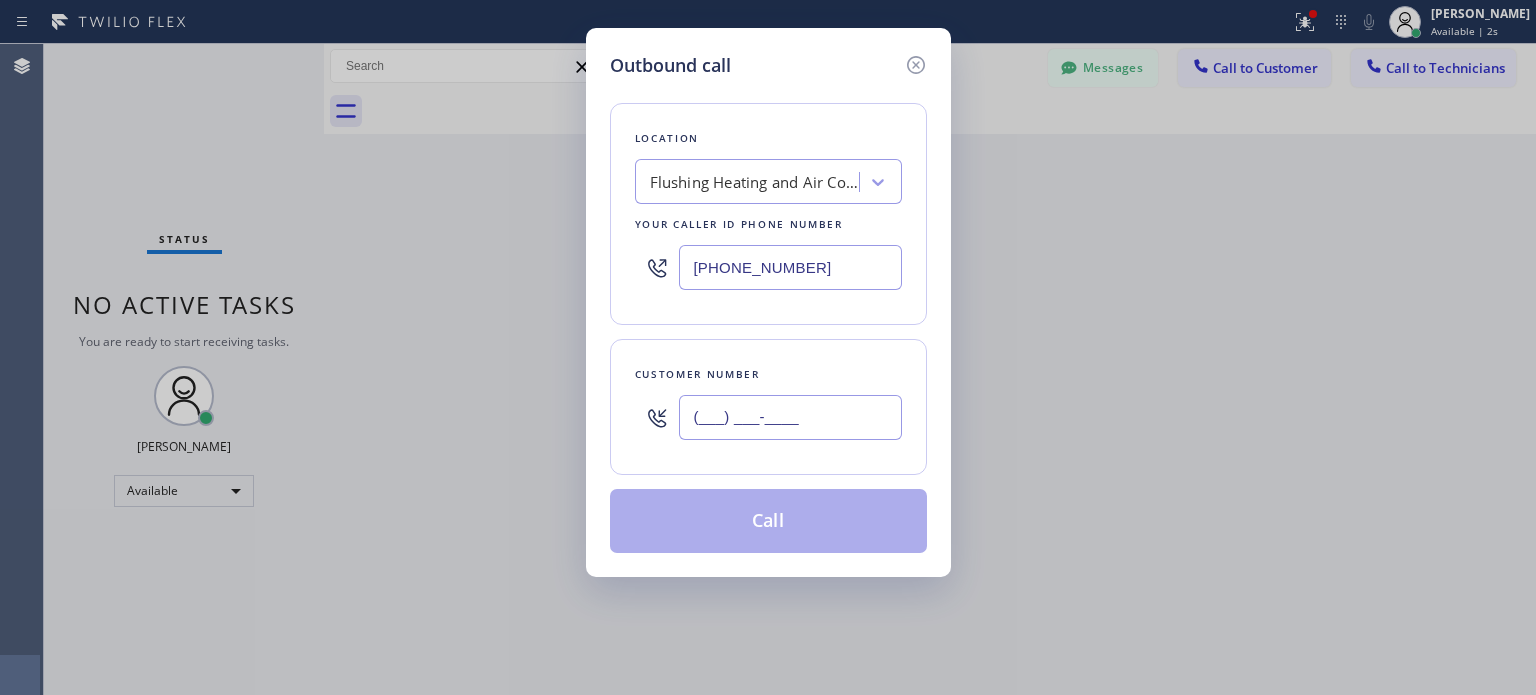click on "(___) ___-____" at bounding box center (790, 417) 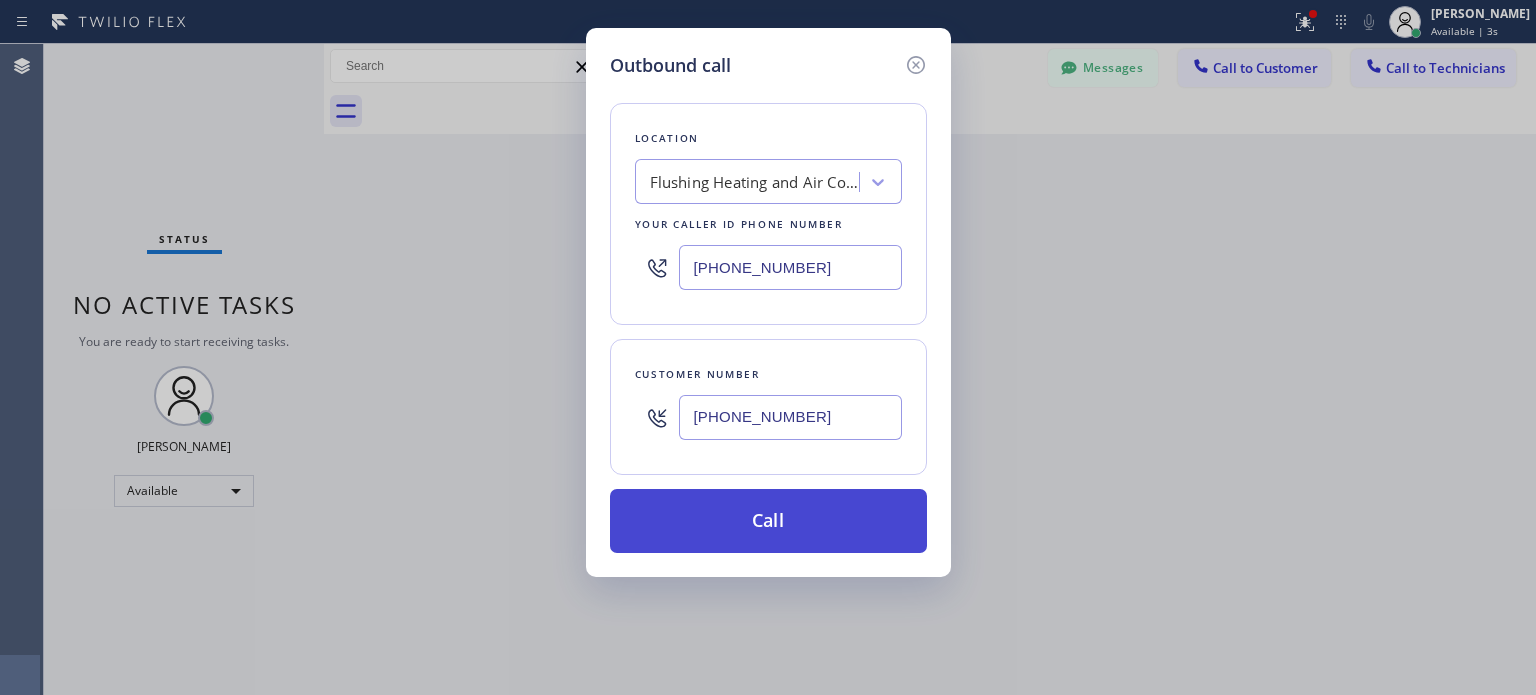 type on "[PHONE_NUMBER]" 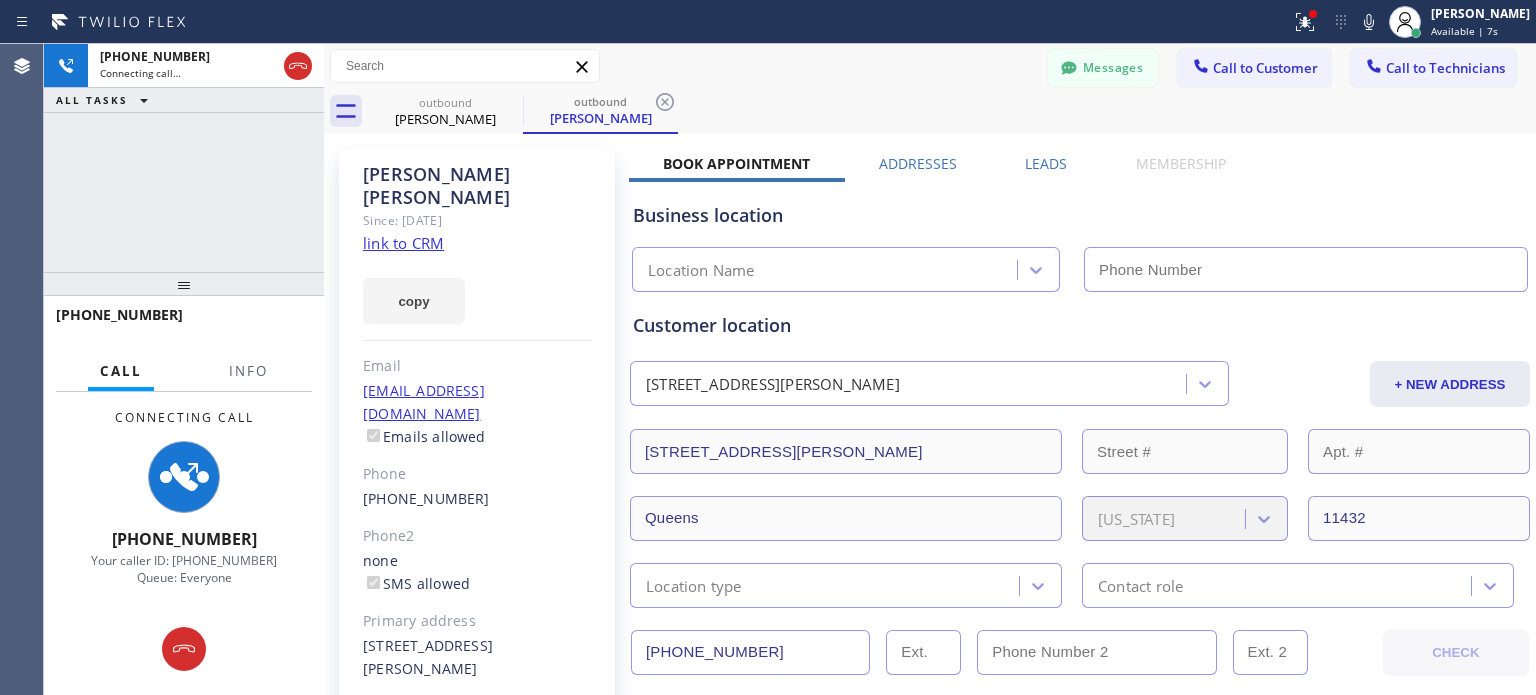 type on "[PHONE_NUMBER]" 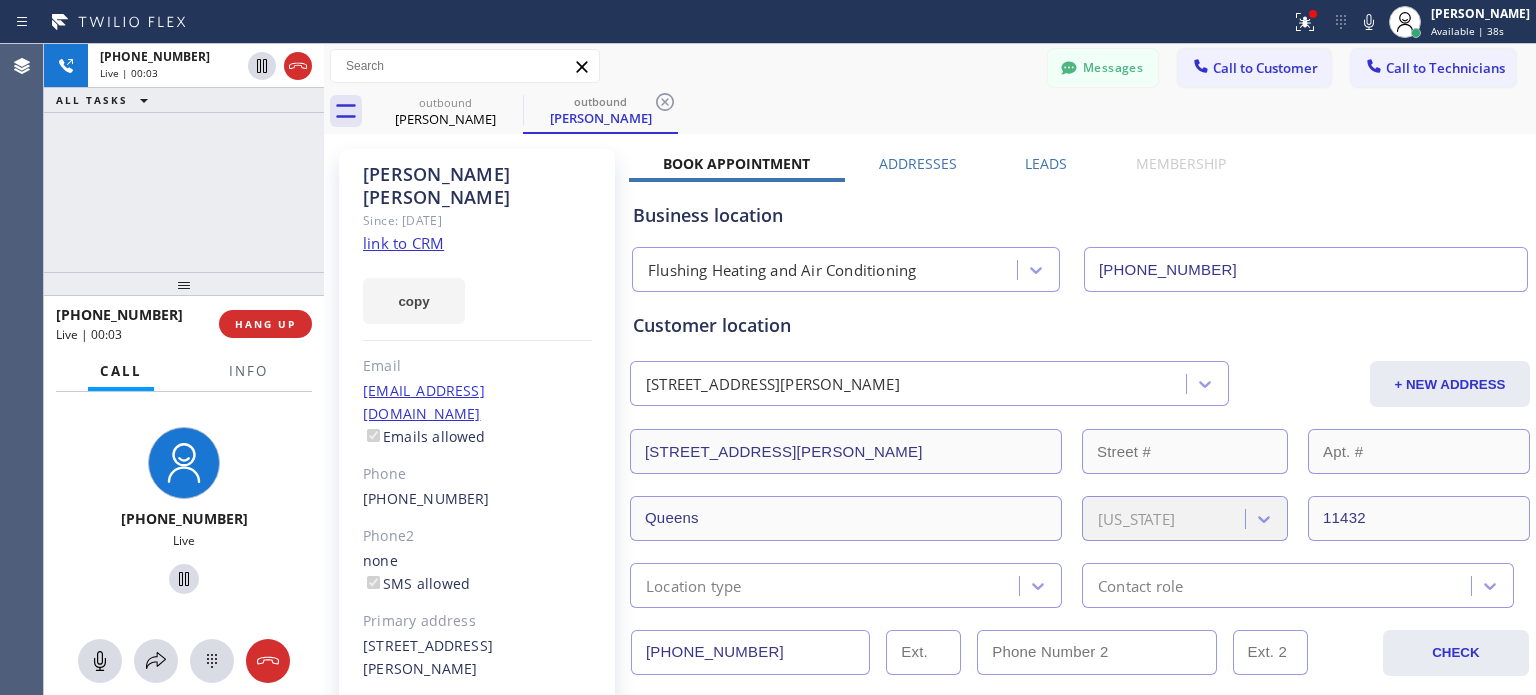 click on "Business location" at bounding box center [1080, 215] 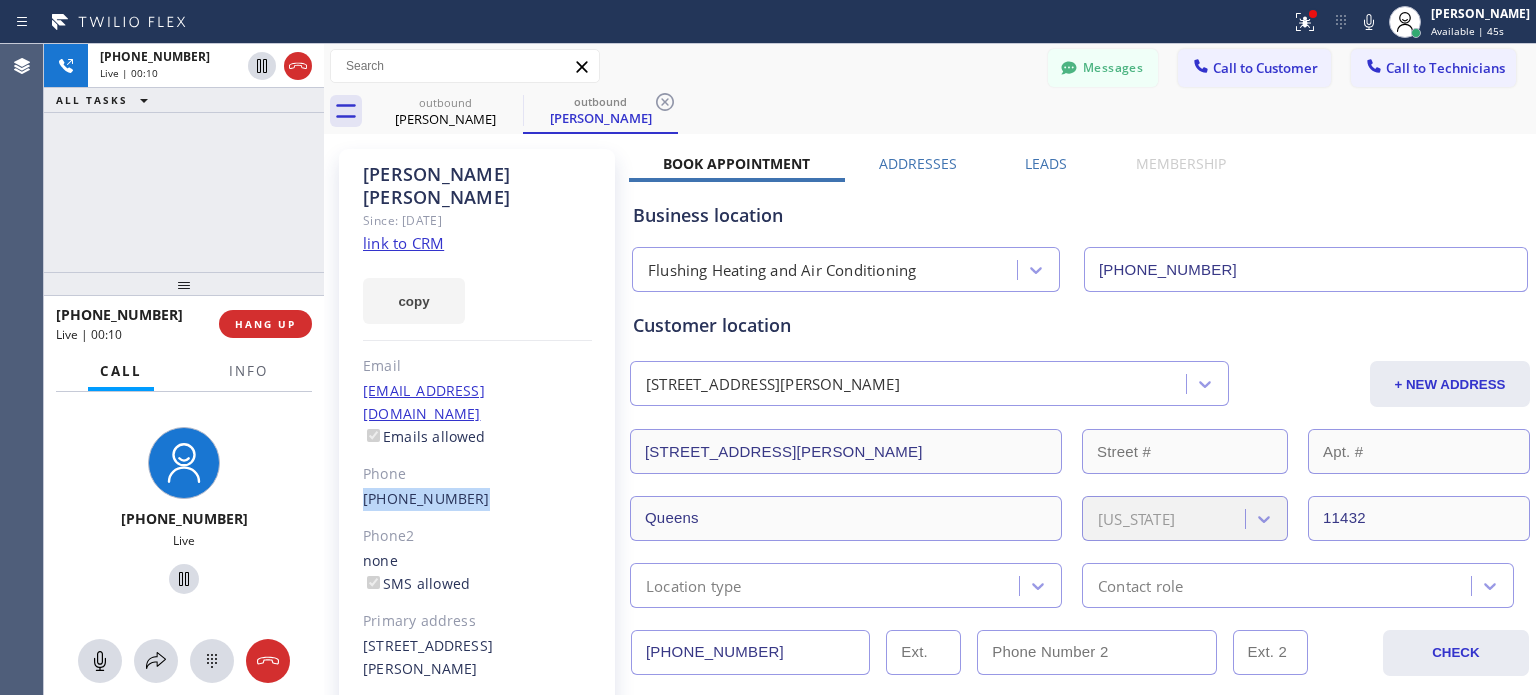drag, startPoint x: 355, startPoint y: 447, endPoint x: 480, endPoint y: 444, distance: 125.035995 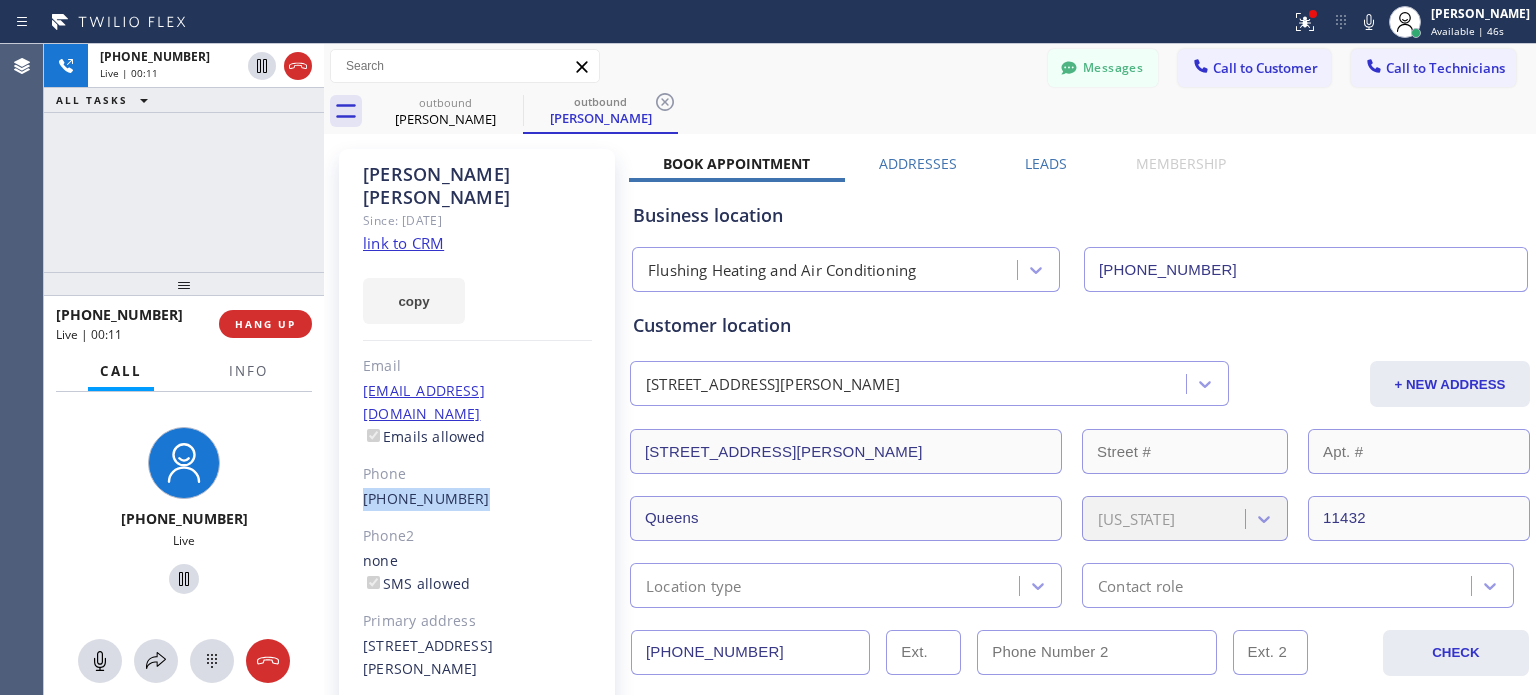 copy on "[PHONE_NUMBER]" 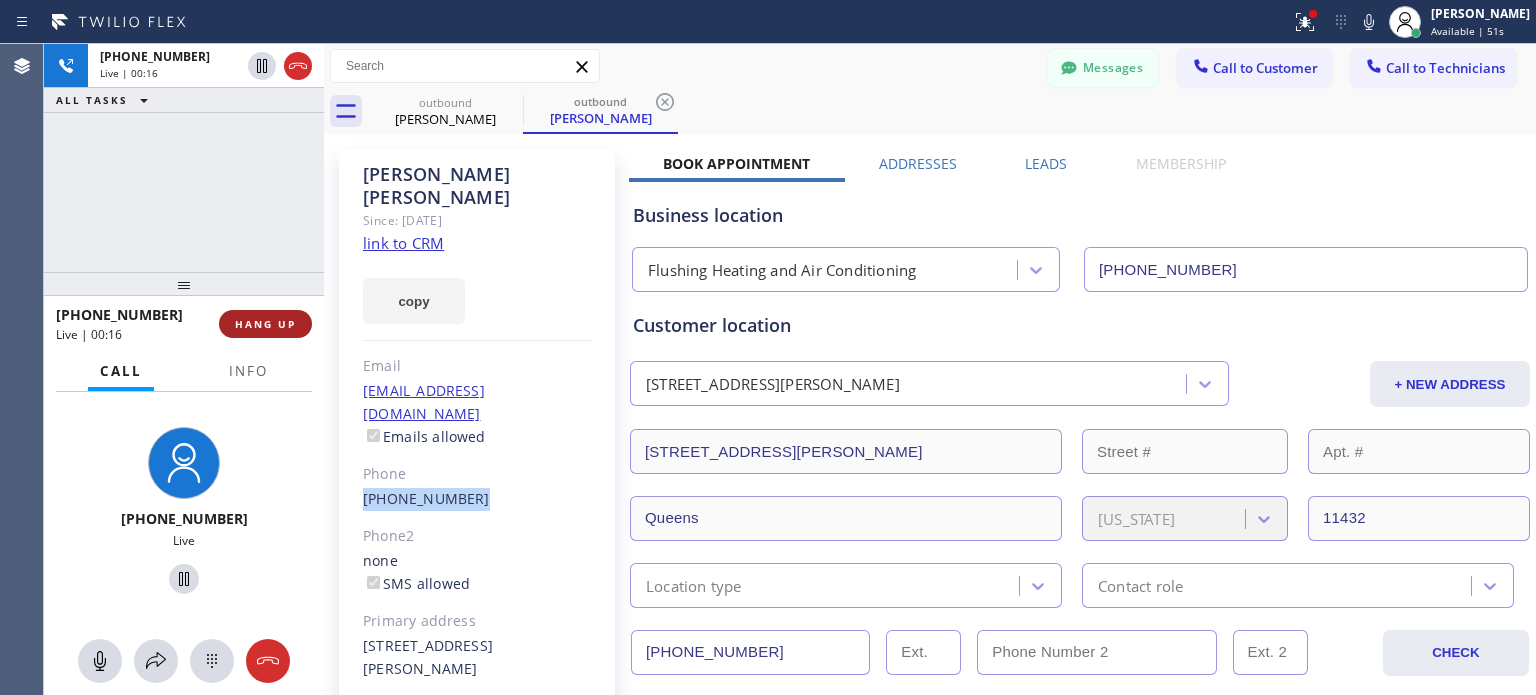 click on "HANG UP" at bounding box center [265, 324] 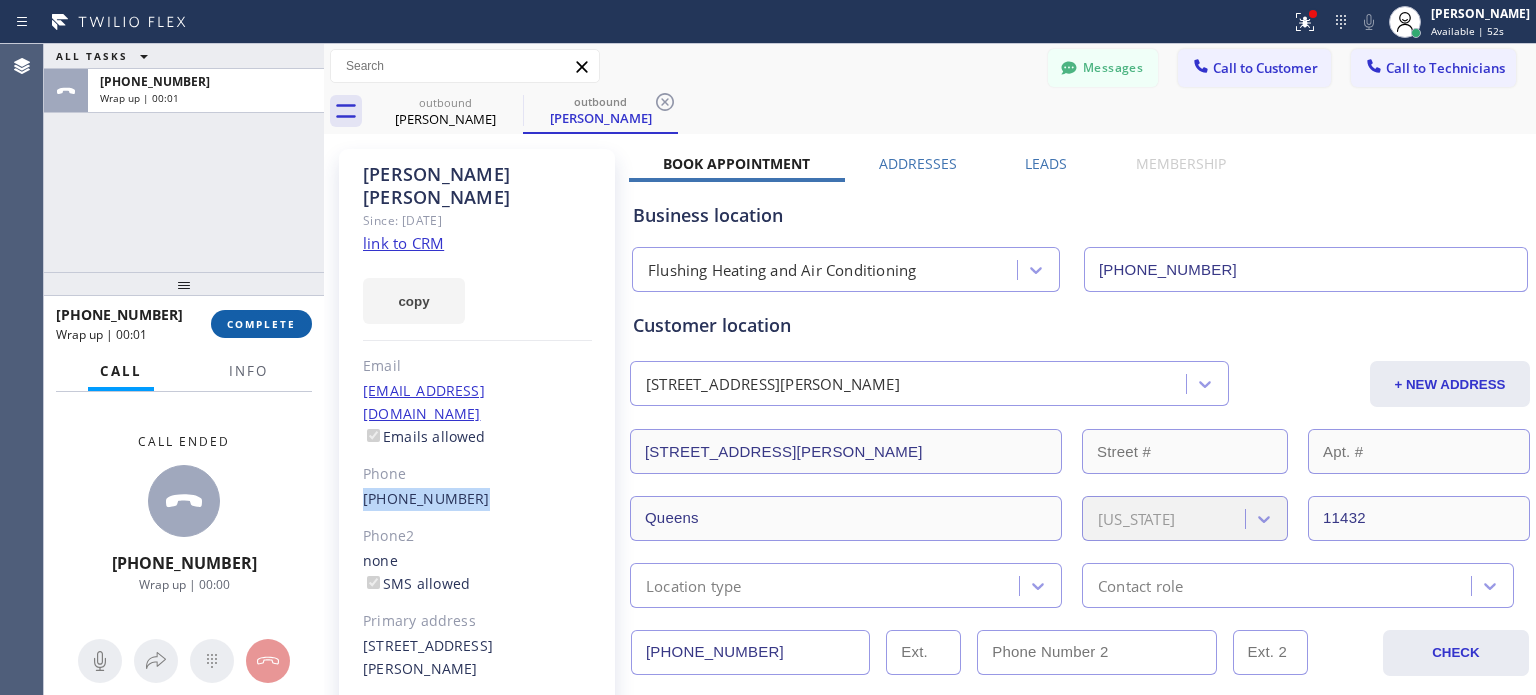 click on "COMPLETE" at bounding box center [261, 324] 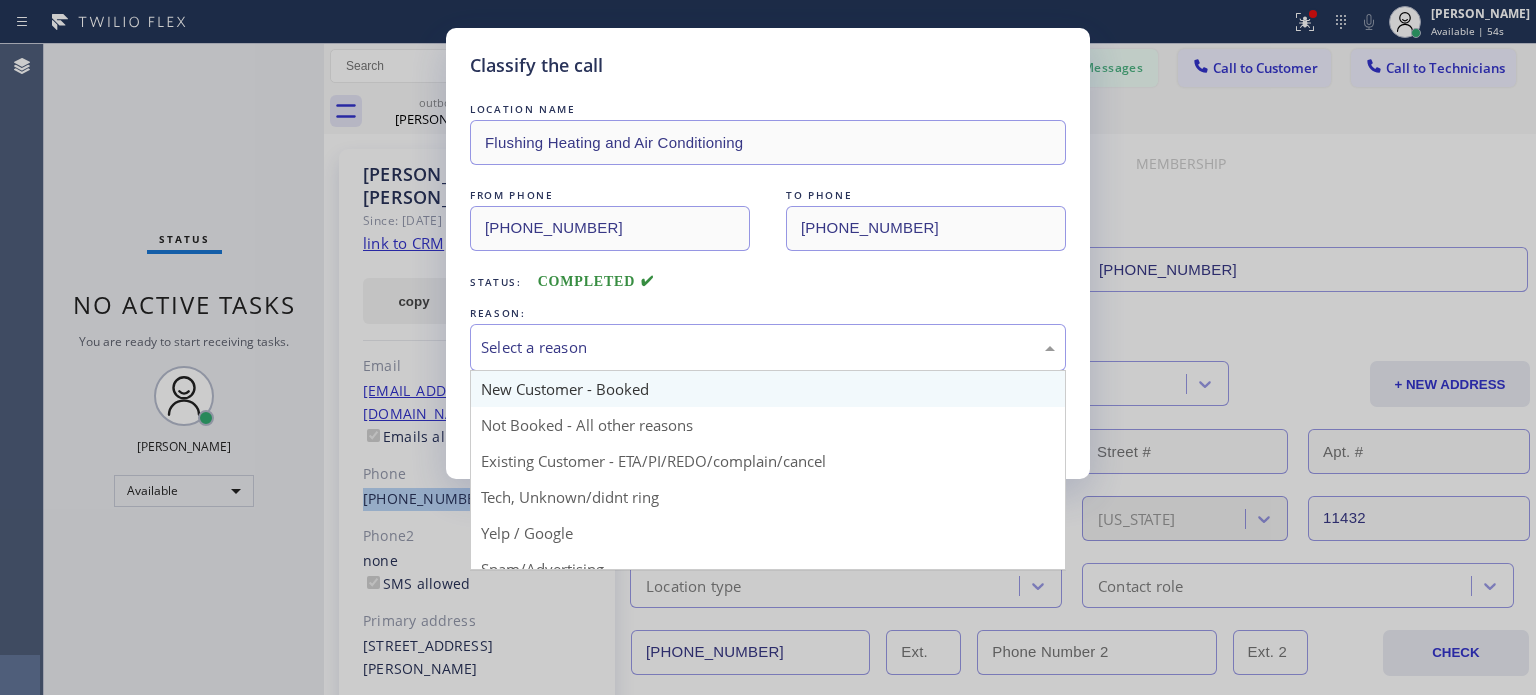 drag, startPoint x: 724, startPoint y: 351, endPoint x: 744, endPoint y: 395, distance: 48.332184 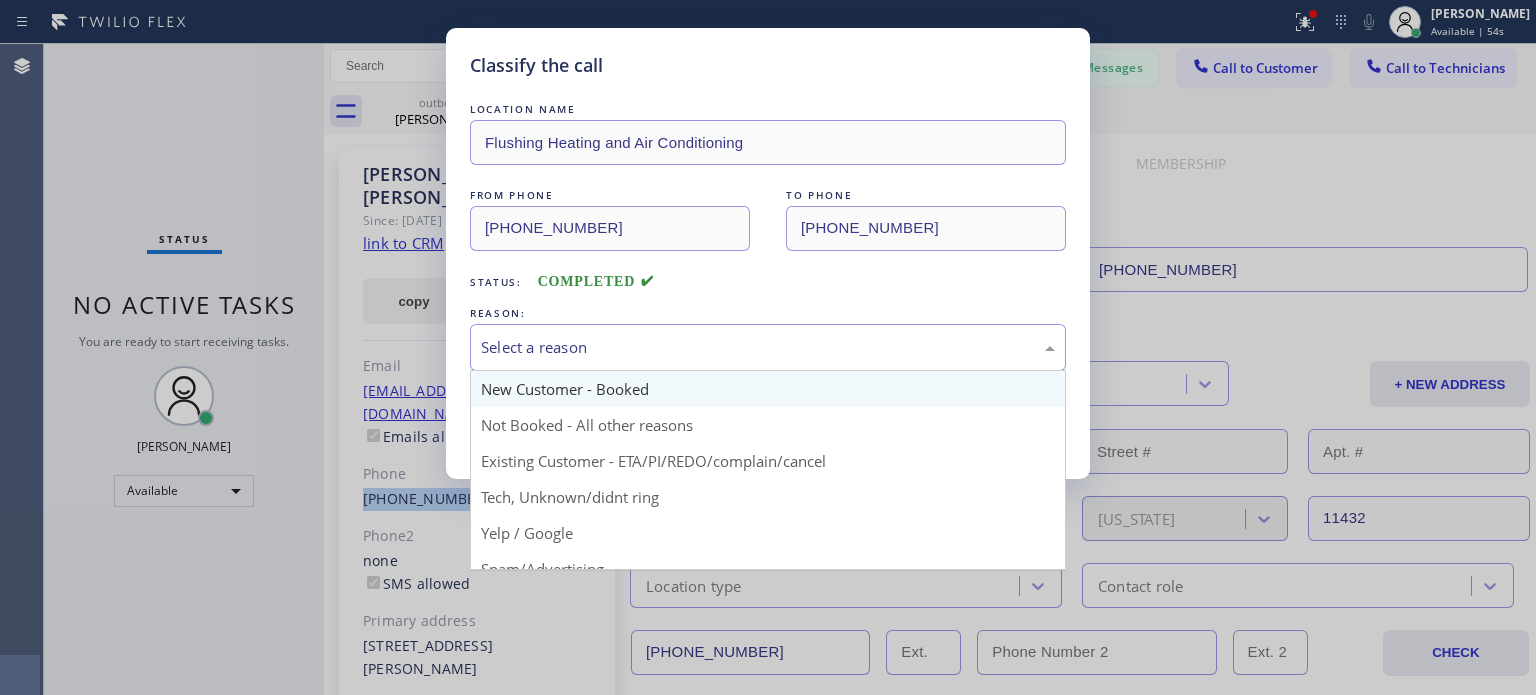 click on "Select a reason" at bounding box center (768, 347) 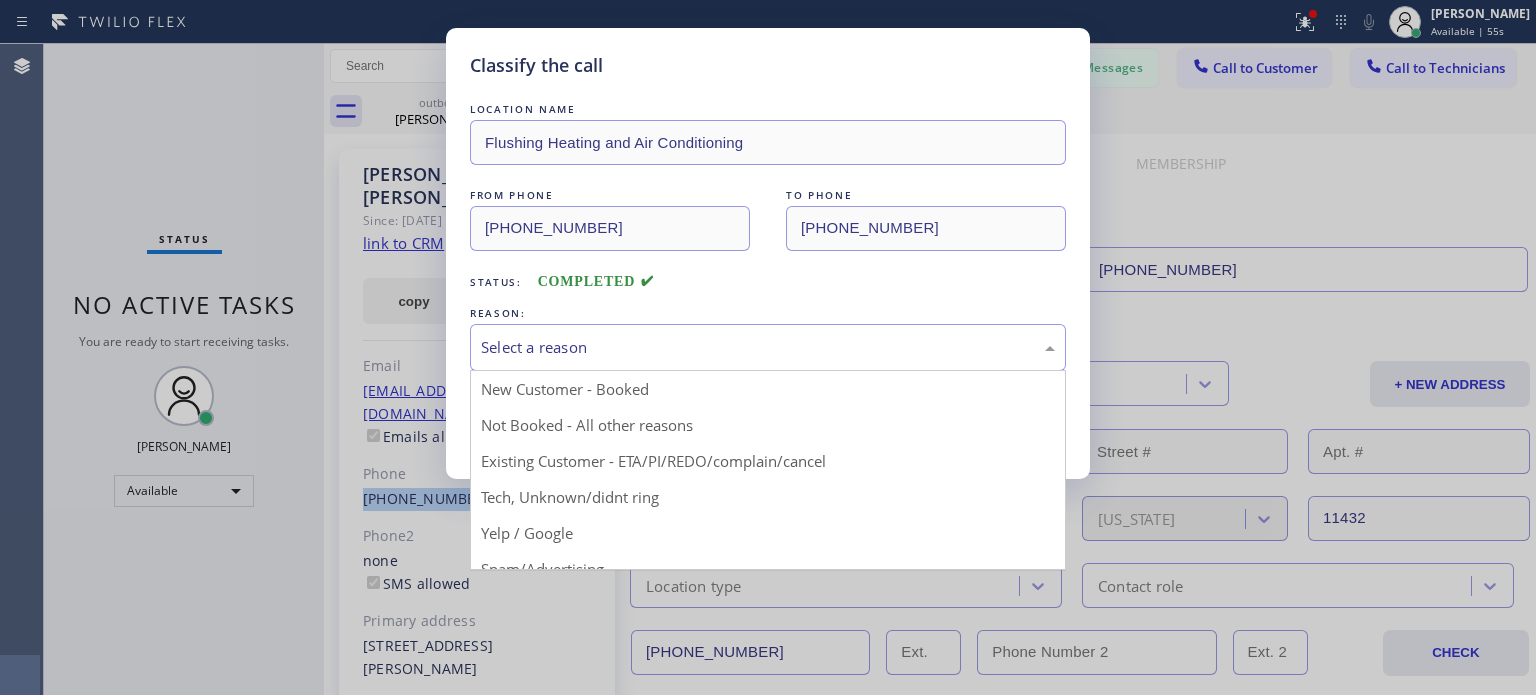 drag, startPoint x: 756, startPoint y: 456, endPoint x: 732, endPoint y: 448, distance: 25.298222 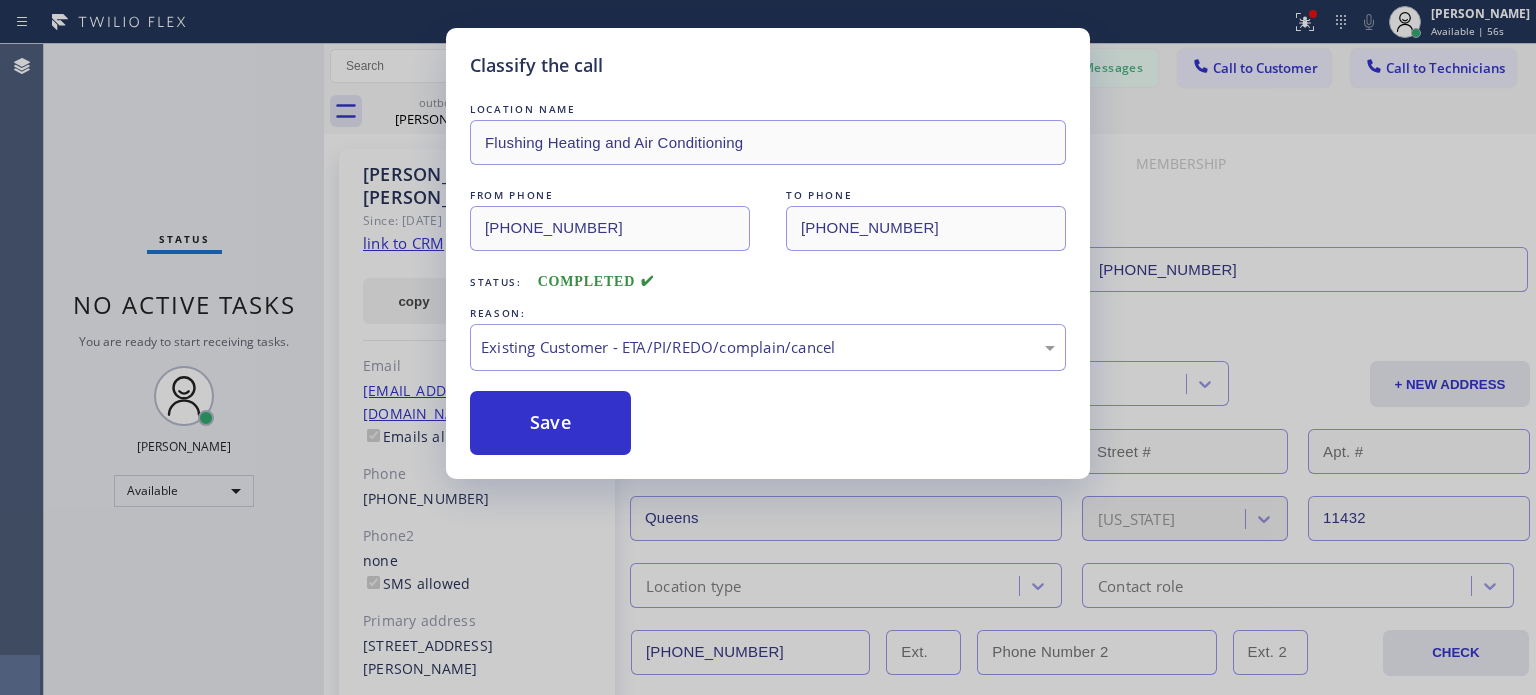 drag, startPoint x: 593, startPoint y: 415, endPoint x: 879, endPoint y: 391, distance: 287.00522 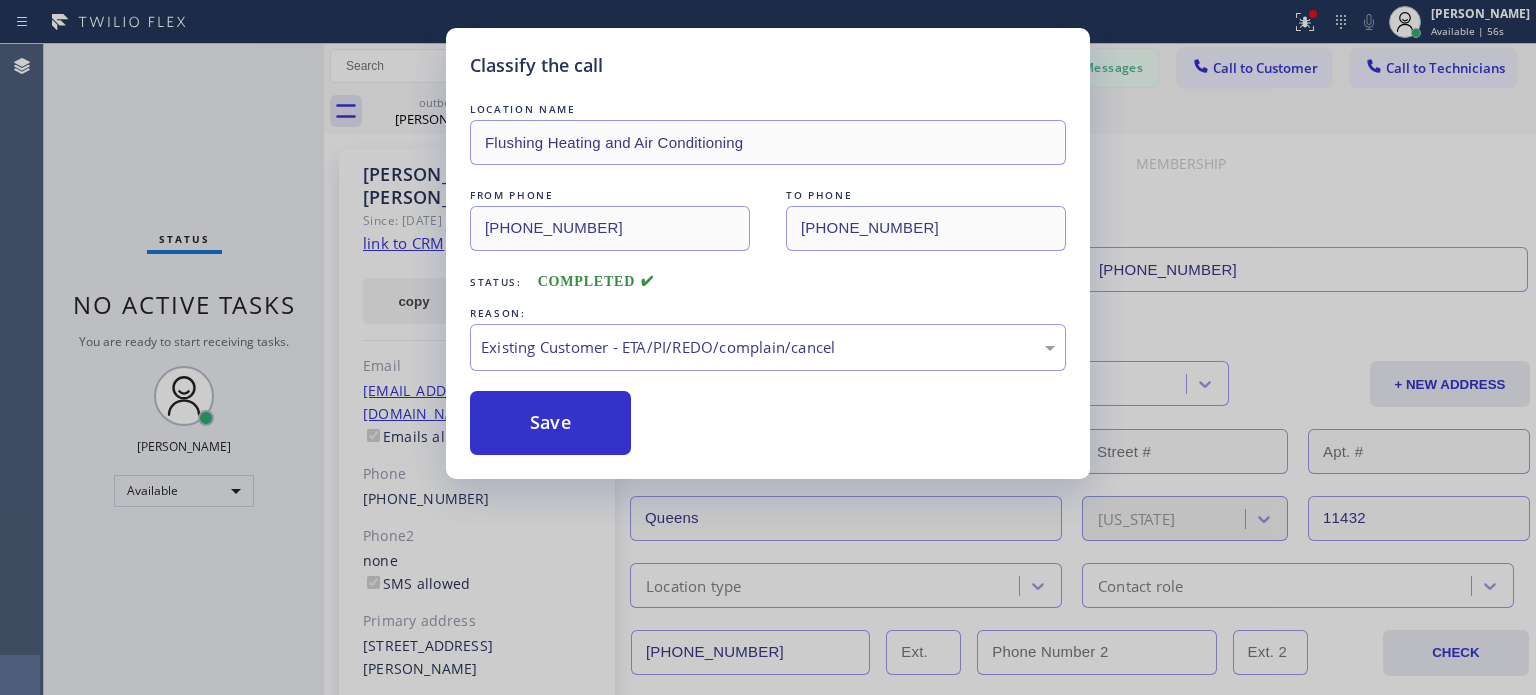 click on "Save" at bounding box center [550, 423] 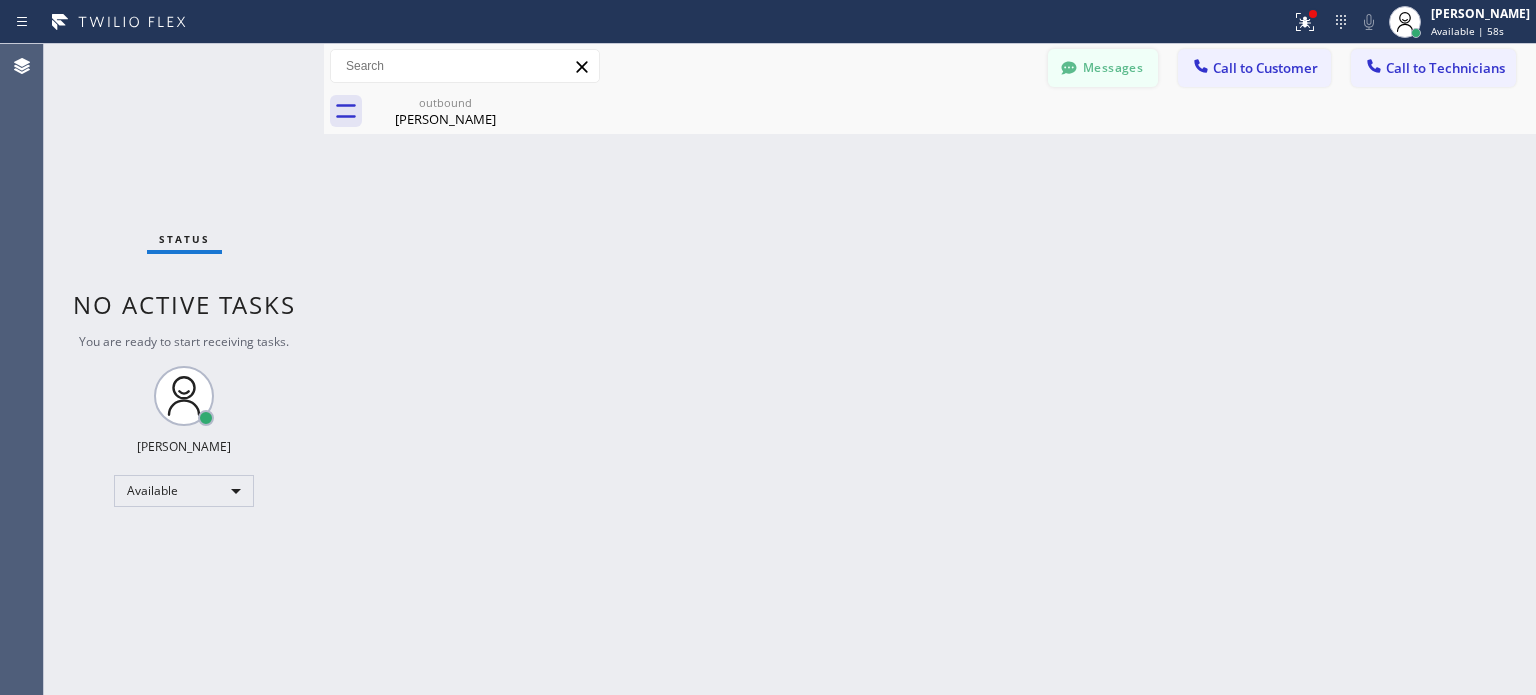 click on "Messages" at bounding box center [1103, 68] 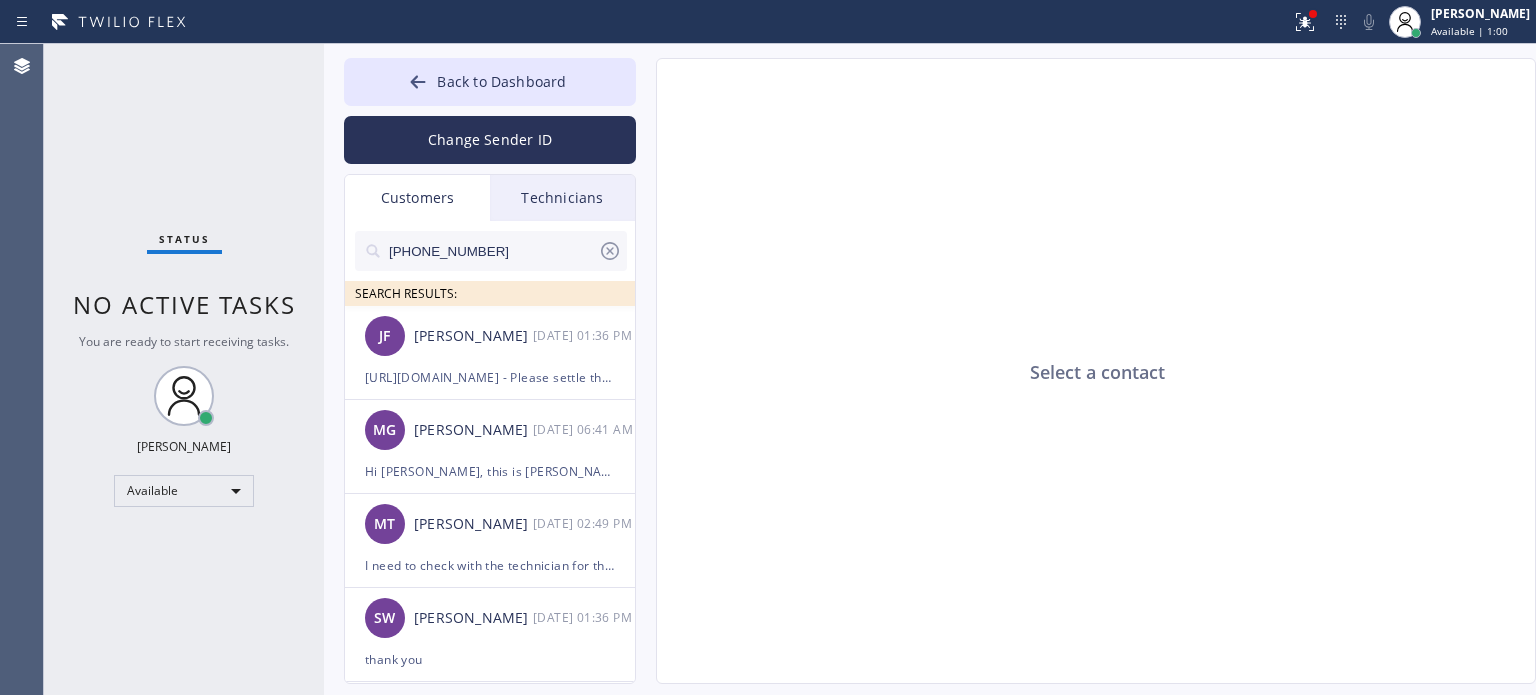 click on "[PHONE_NUMBER]" at bounding box center (492, 251) 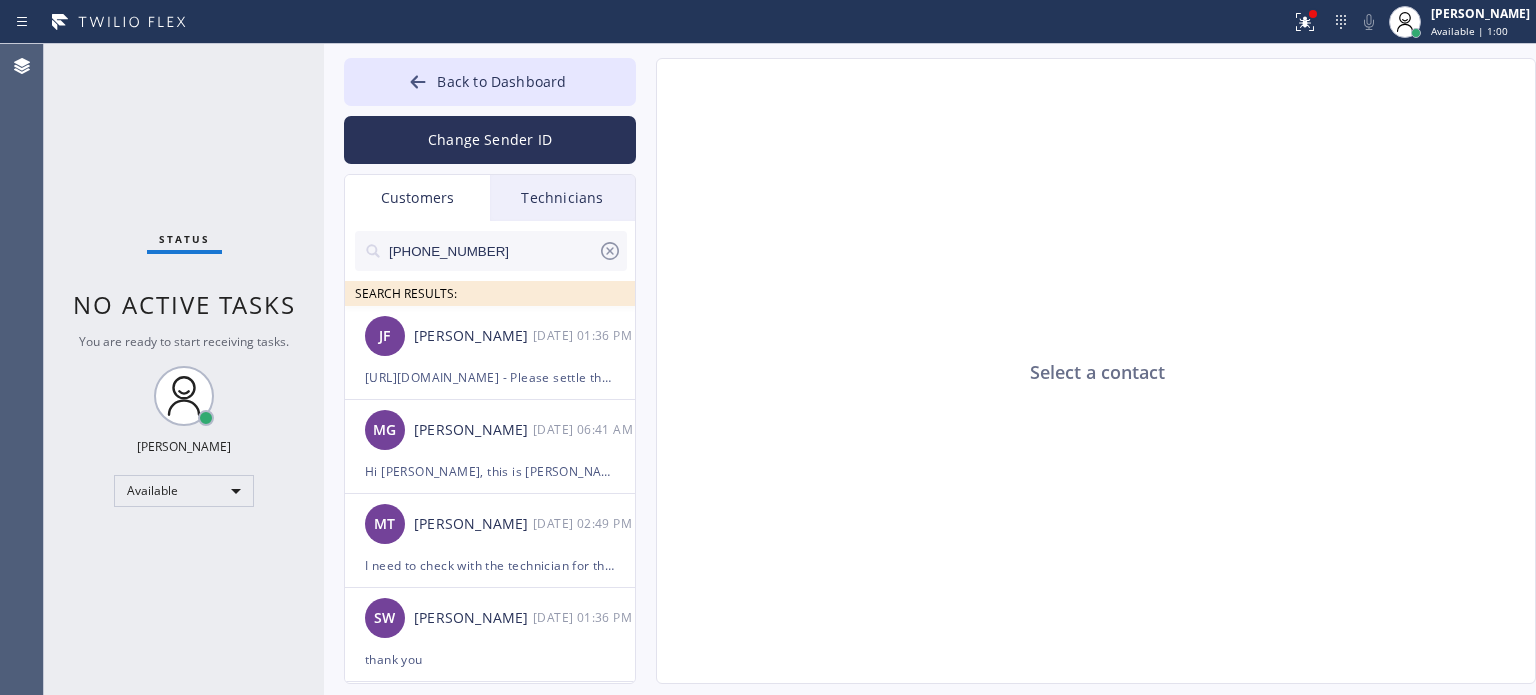 paste on "917) 667-1327" 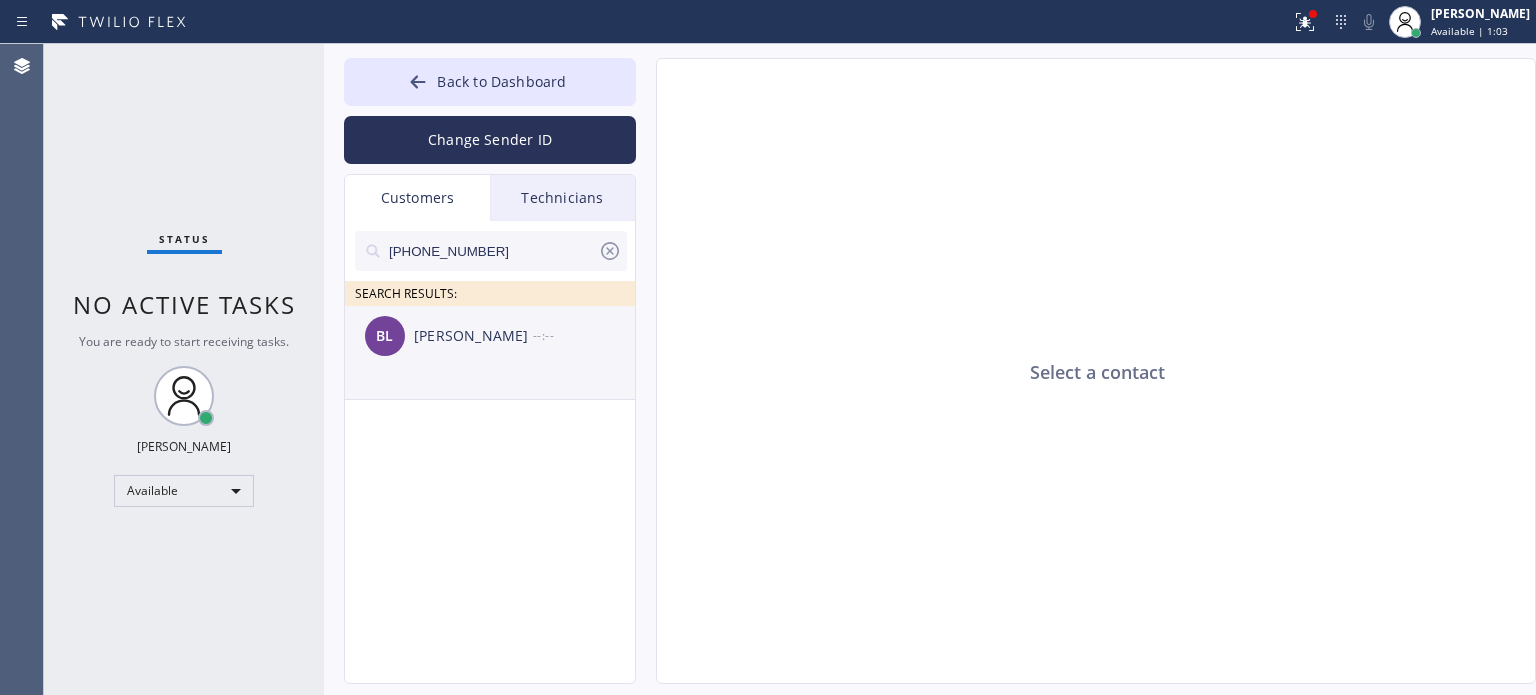 type on "[PHONE_NUMBER]" 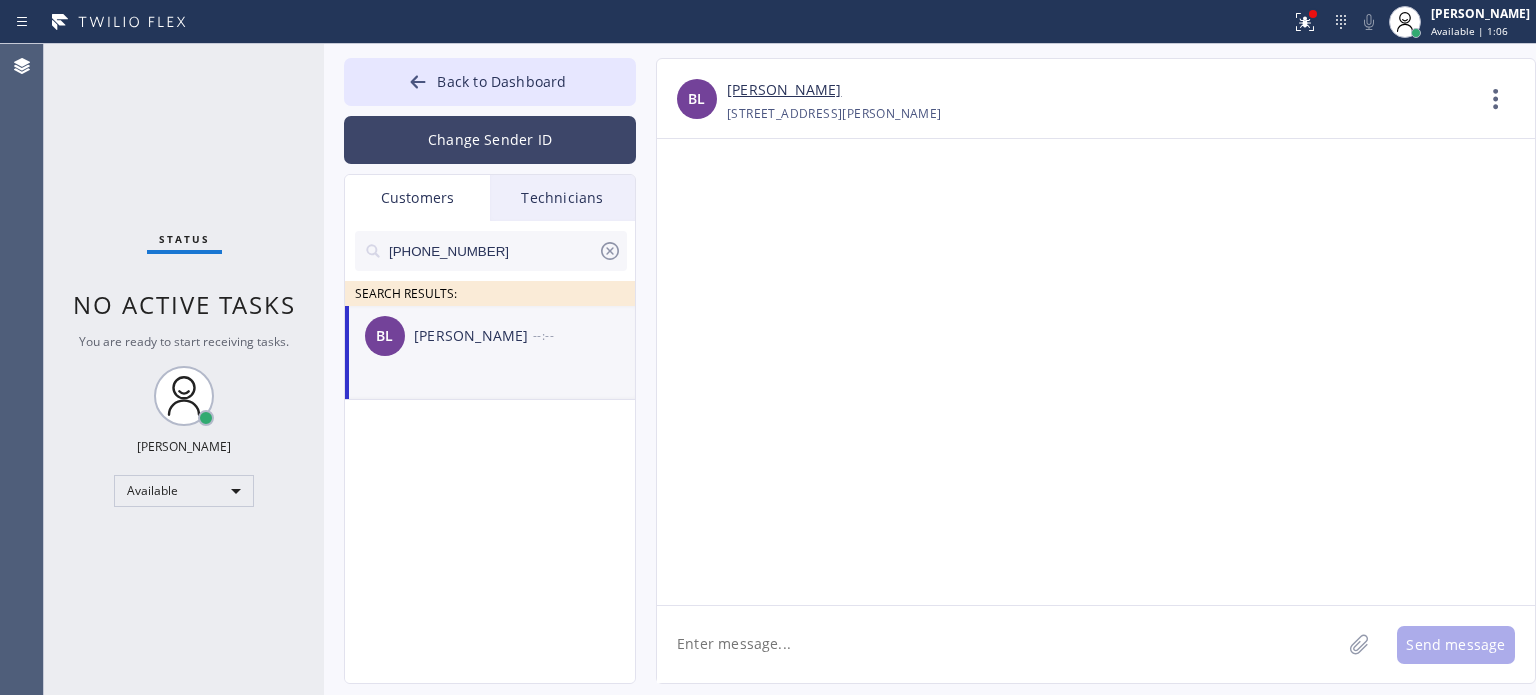 click on "Change Sender ID" at bounding box center (490, 140) 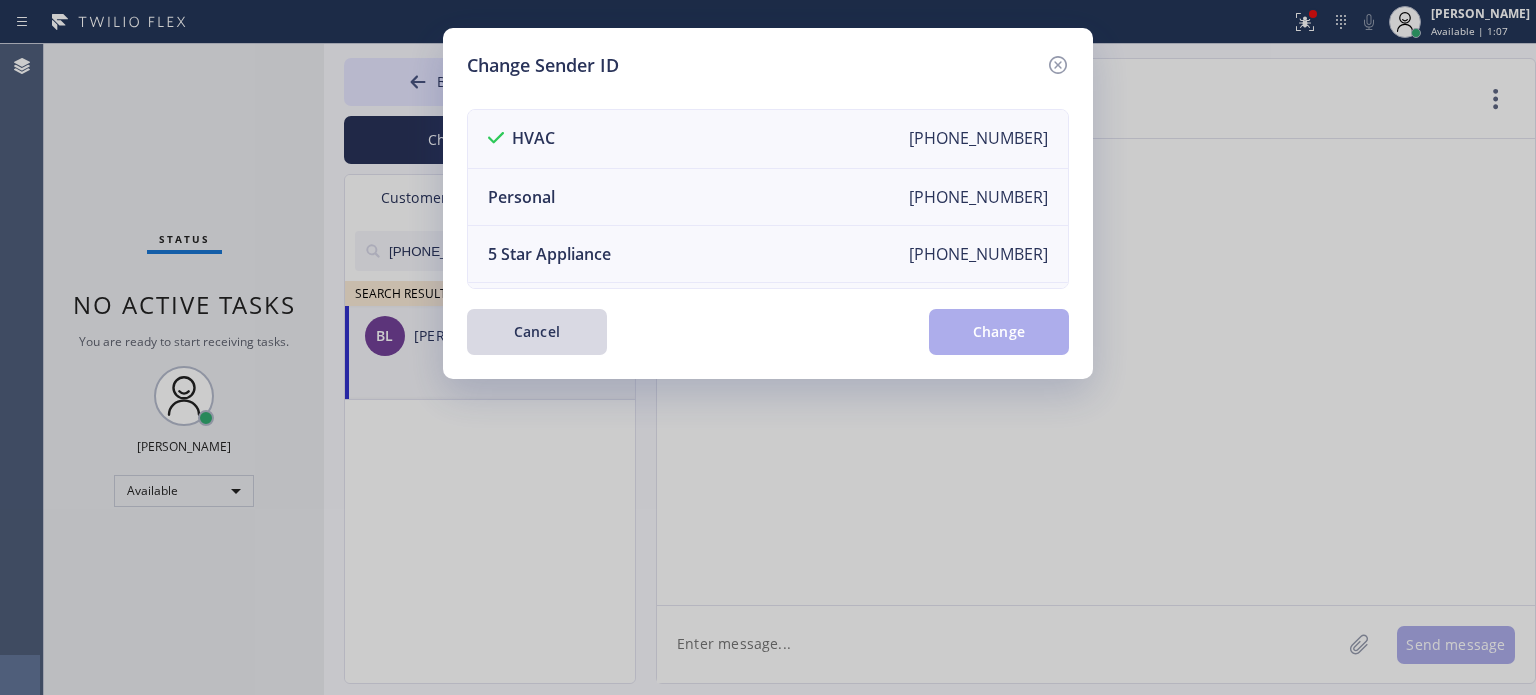 drag, startPoint x: 524, startPoint y: 337, endPoint x: 747, endPoint y: 443, distance: 246.91092 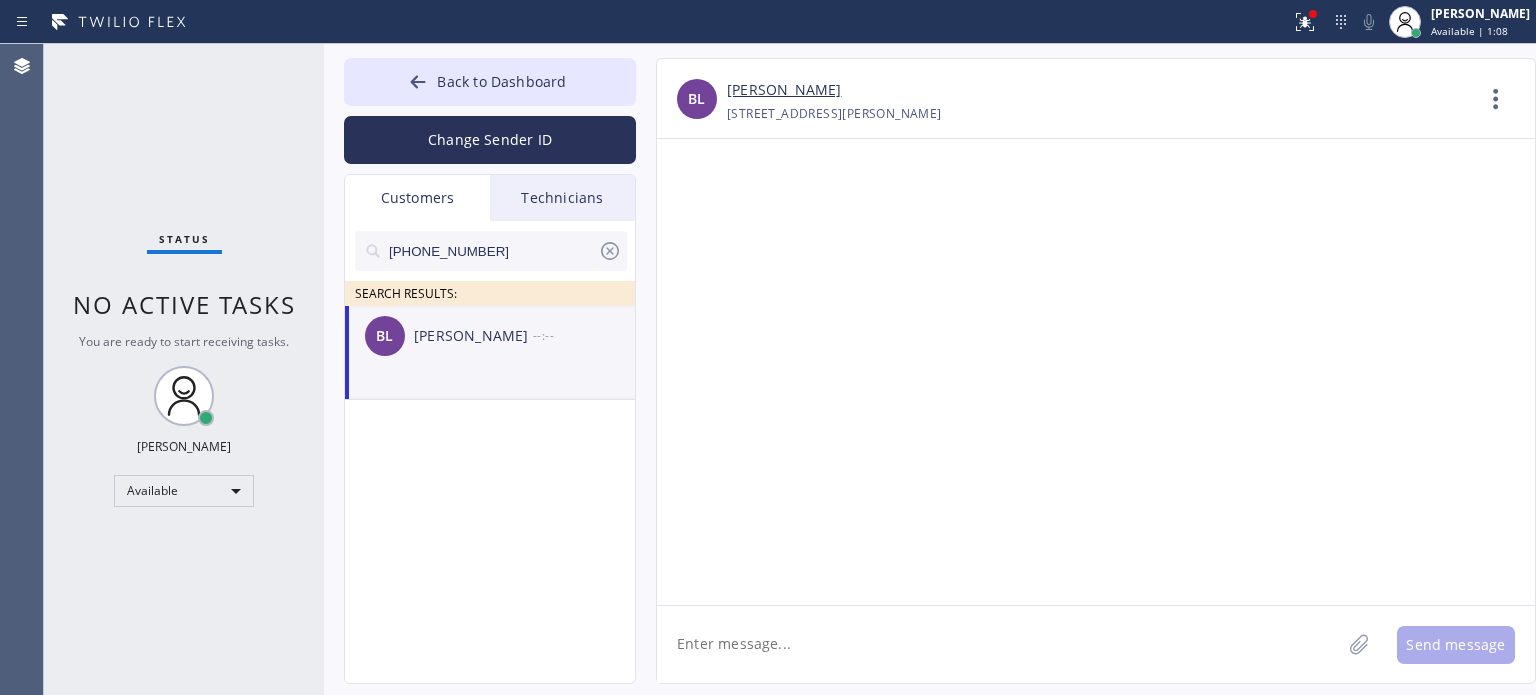 click 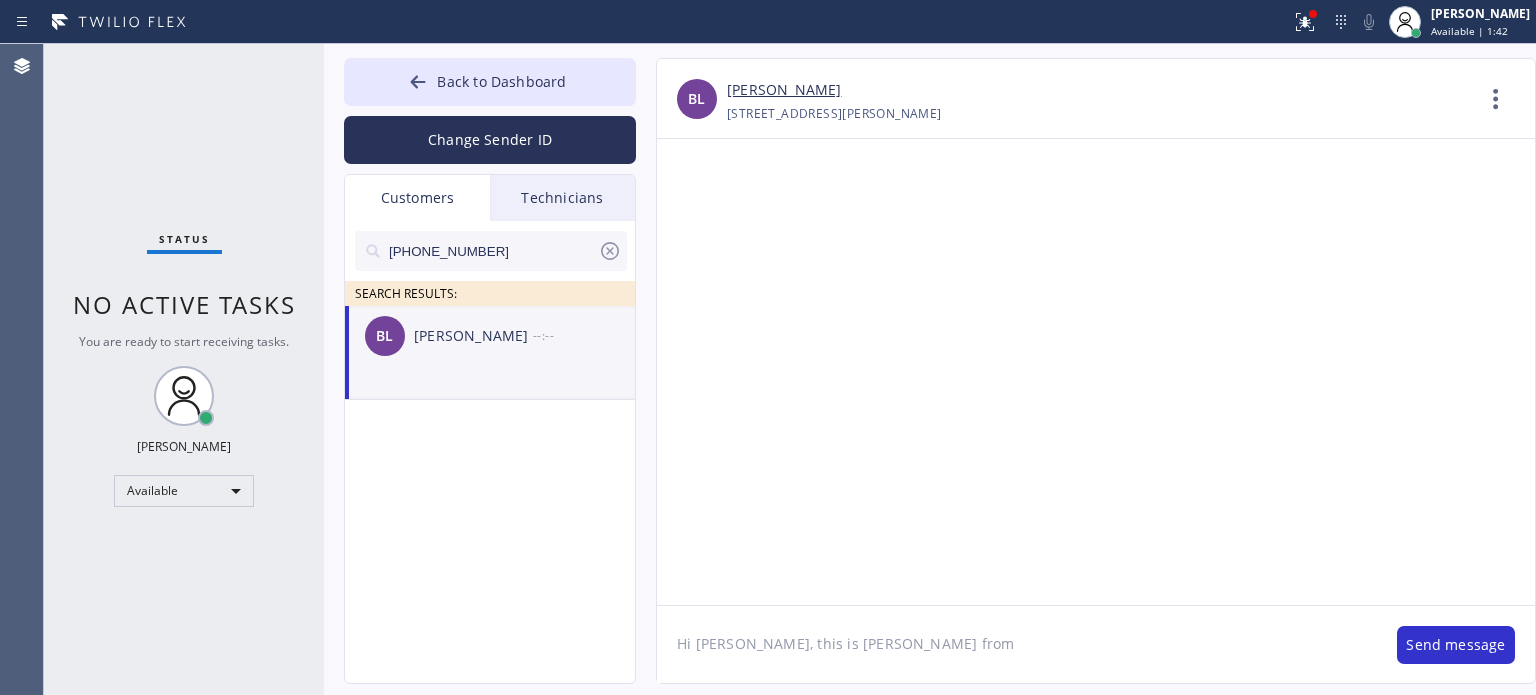 paste on "Flushing Heating and Air Conditioning" 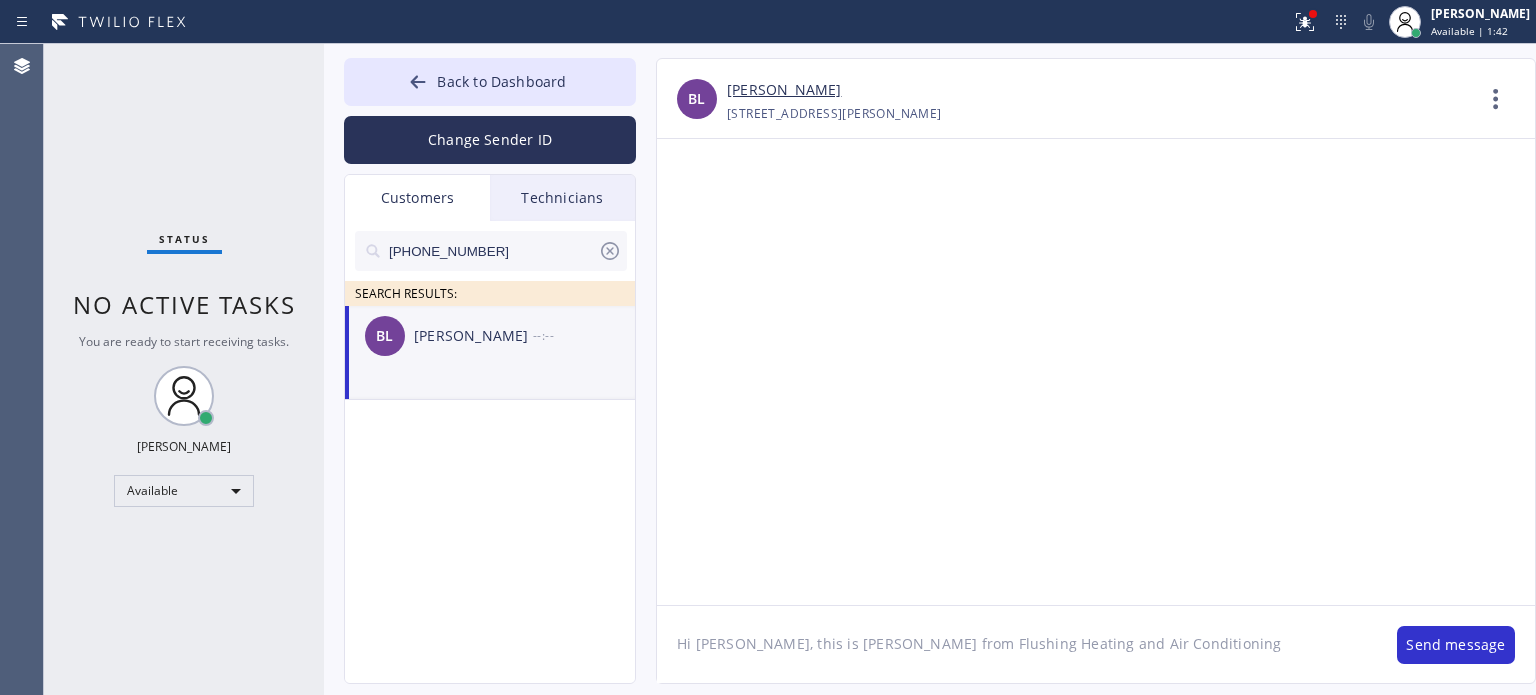 scroll, scrollTop: 16, scrollLeft: 0, axis: vertical 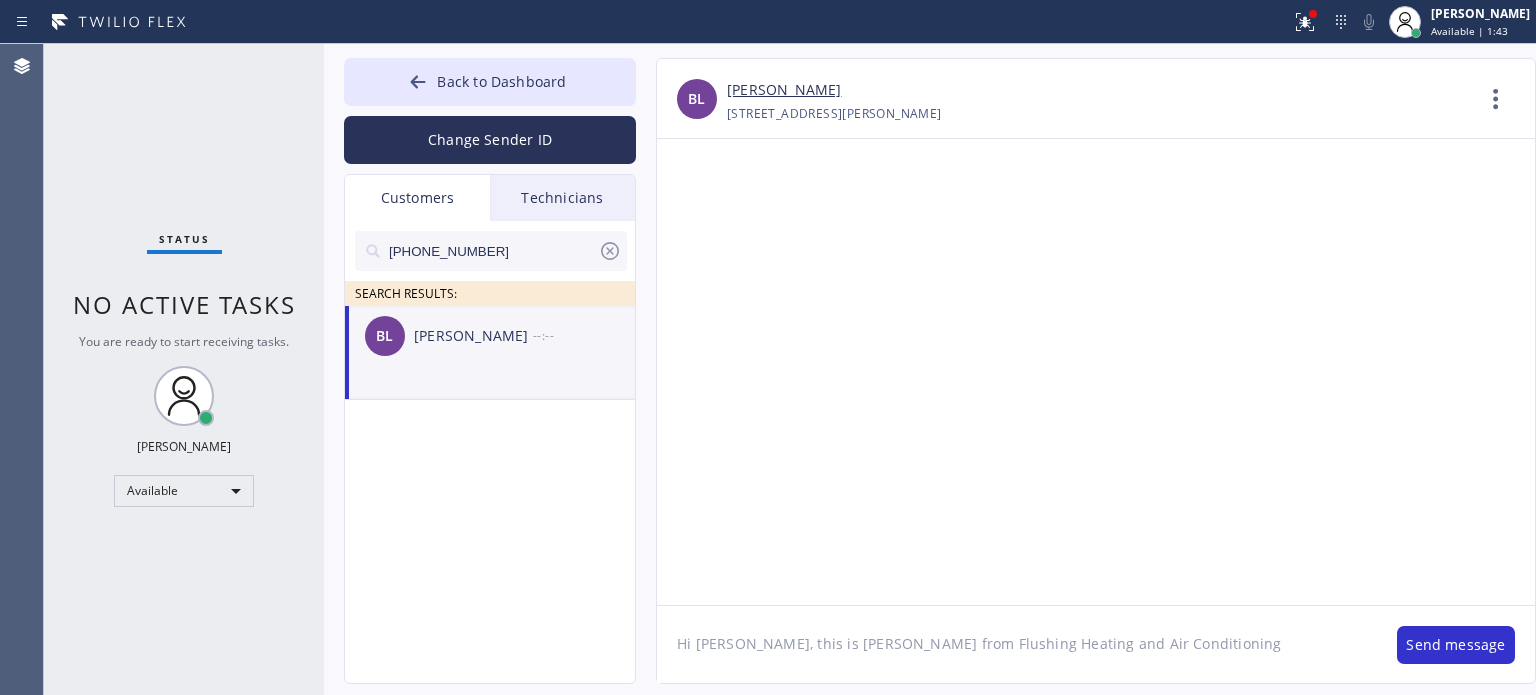 drag, startPoint x: 1119, startPoint y: 631, endPoint x: 1115, endPoint y: 619, distance: 12.649111 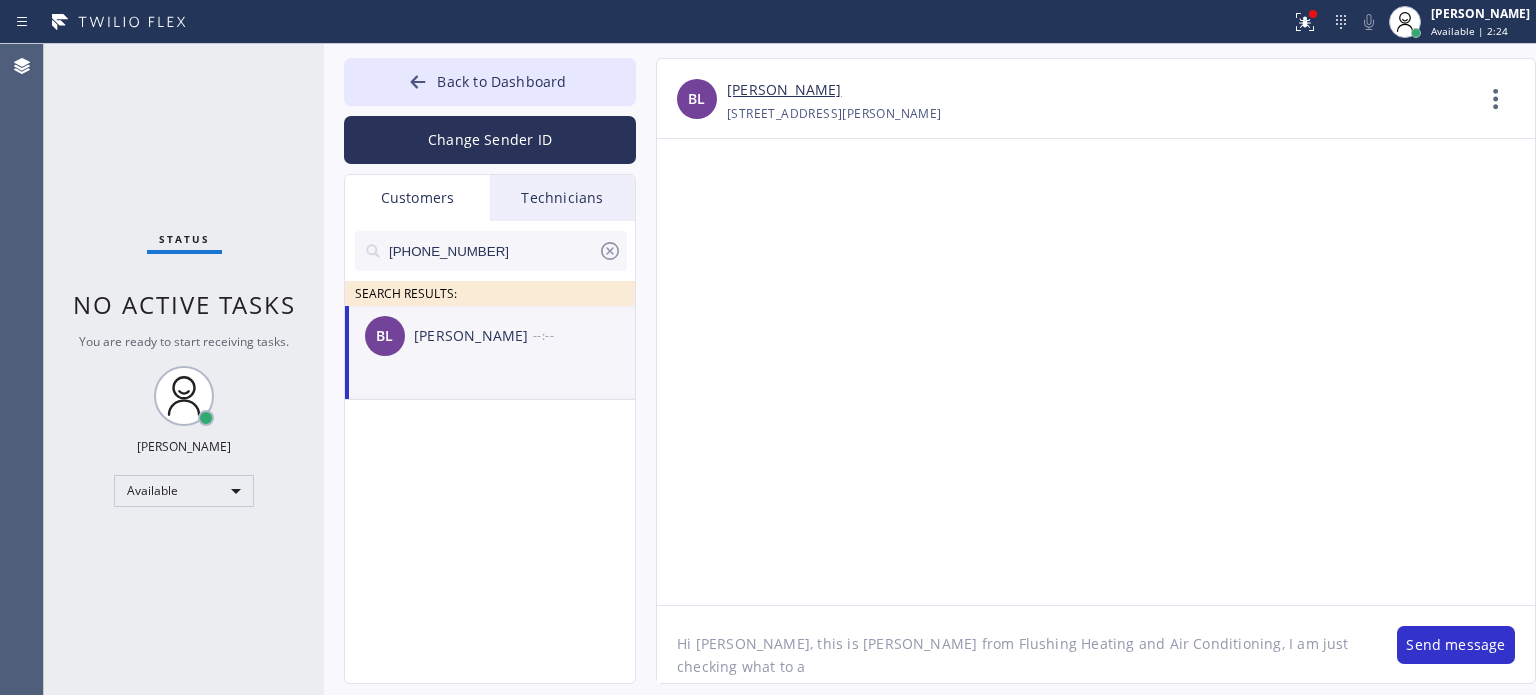 click on "Hi [PERSON_NAME], this is [PERSON_NAME] from Flushing Heating and Air Conditioning, I am just checking what to a" 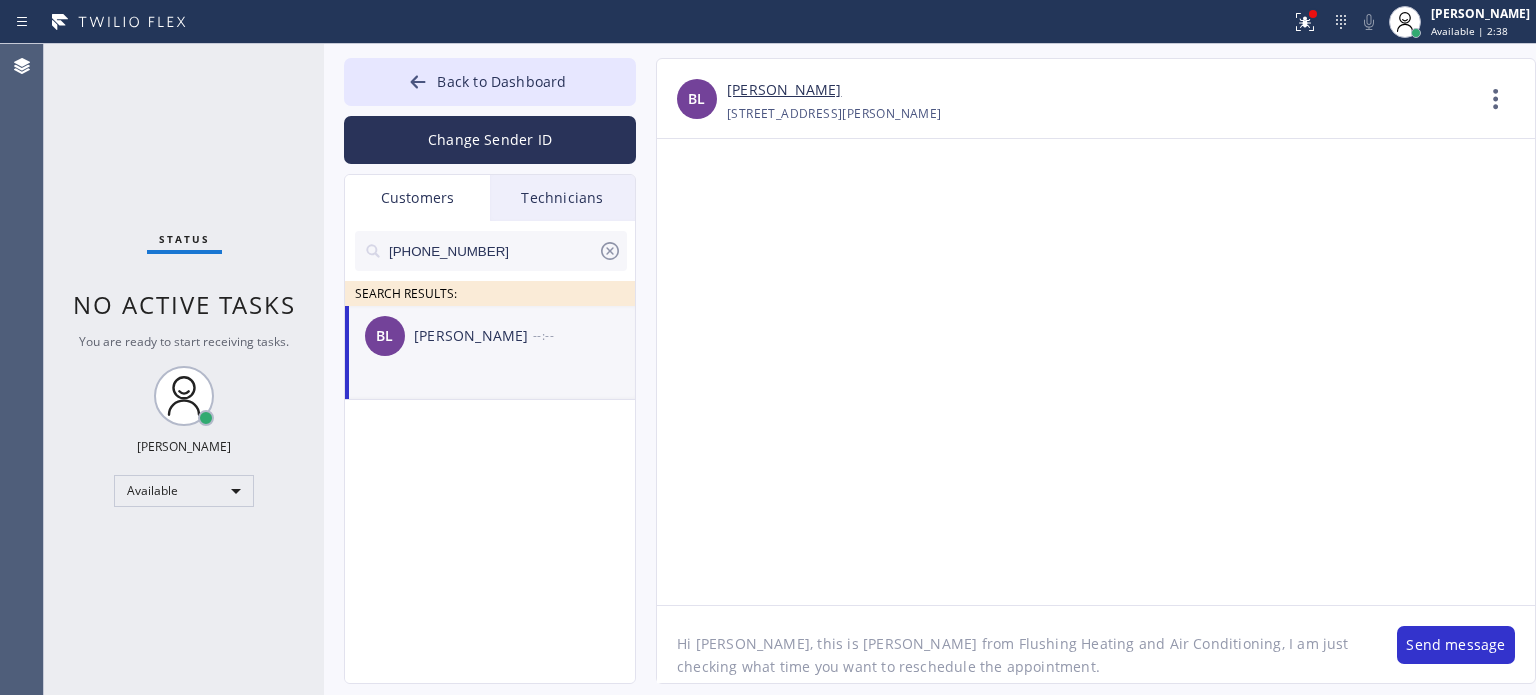 type on "Hi [PERSON_NAME], this is [PERSON_NAME] from Flushing Heating and Air Conditioning, I am just checking what time you want to reschedule the appointment." 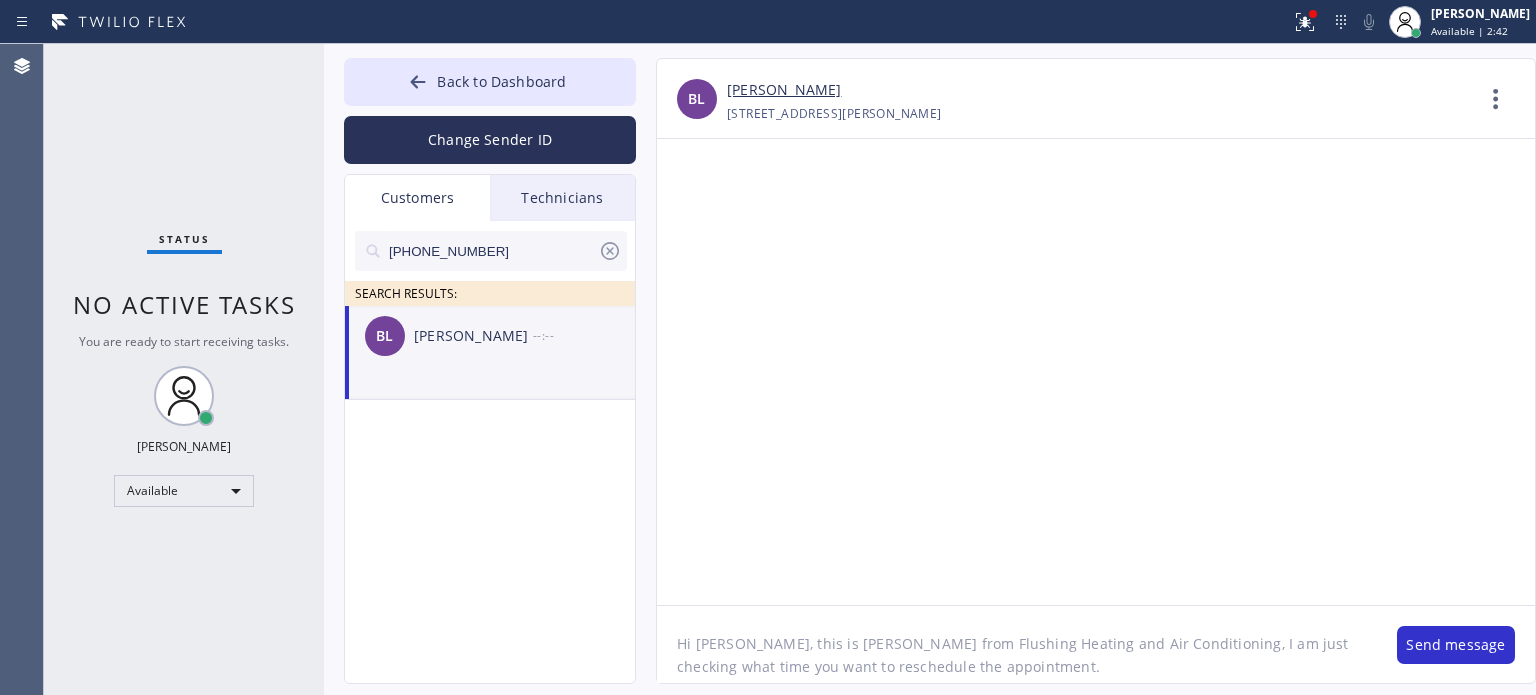 click on "Hi [PERSON_NAME], this is [PERSON_NAME] from Flushing Heating and Air Conditioning, I am just checking what time you want to reschedule the appointment." 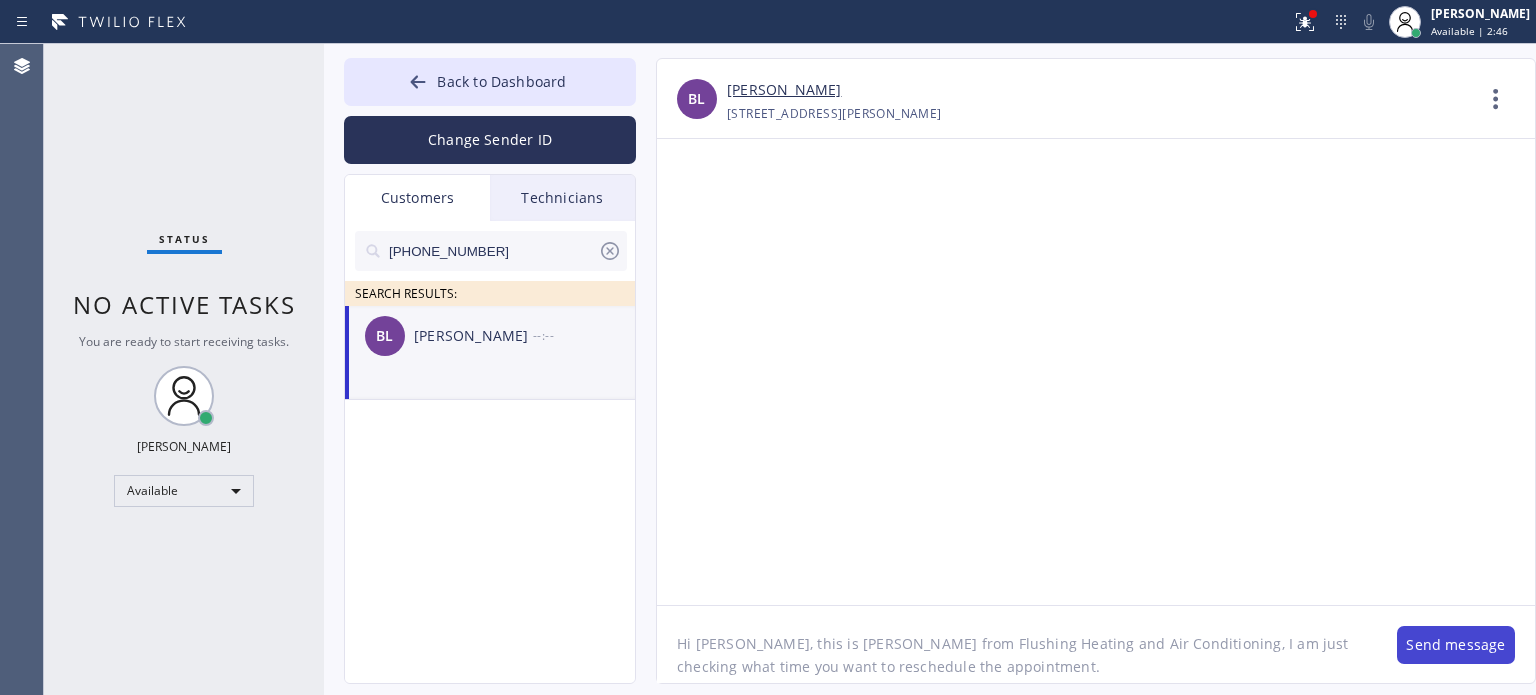 drag, startPoint x: 1427, startPoint y: 640, endPoint x: 1432, endPoint y: 631, distance: 10.29563 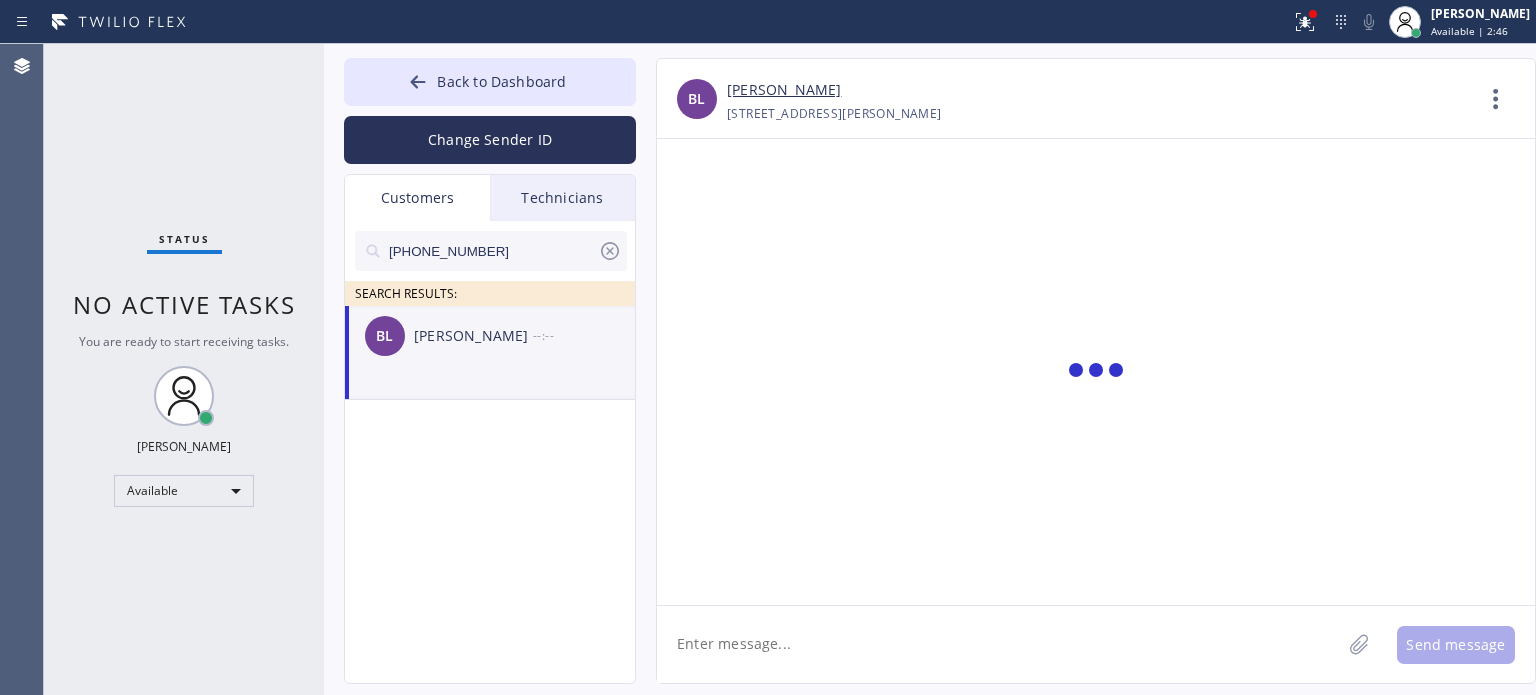 scroll, scrollTop: 0, scrollLeft: 0, axis: both 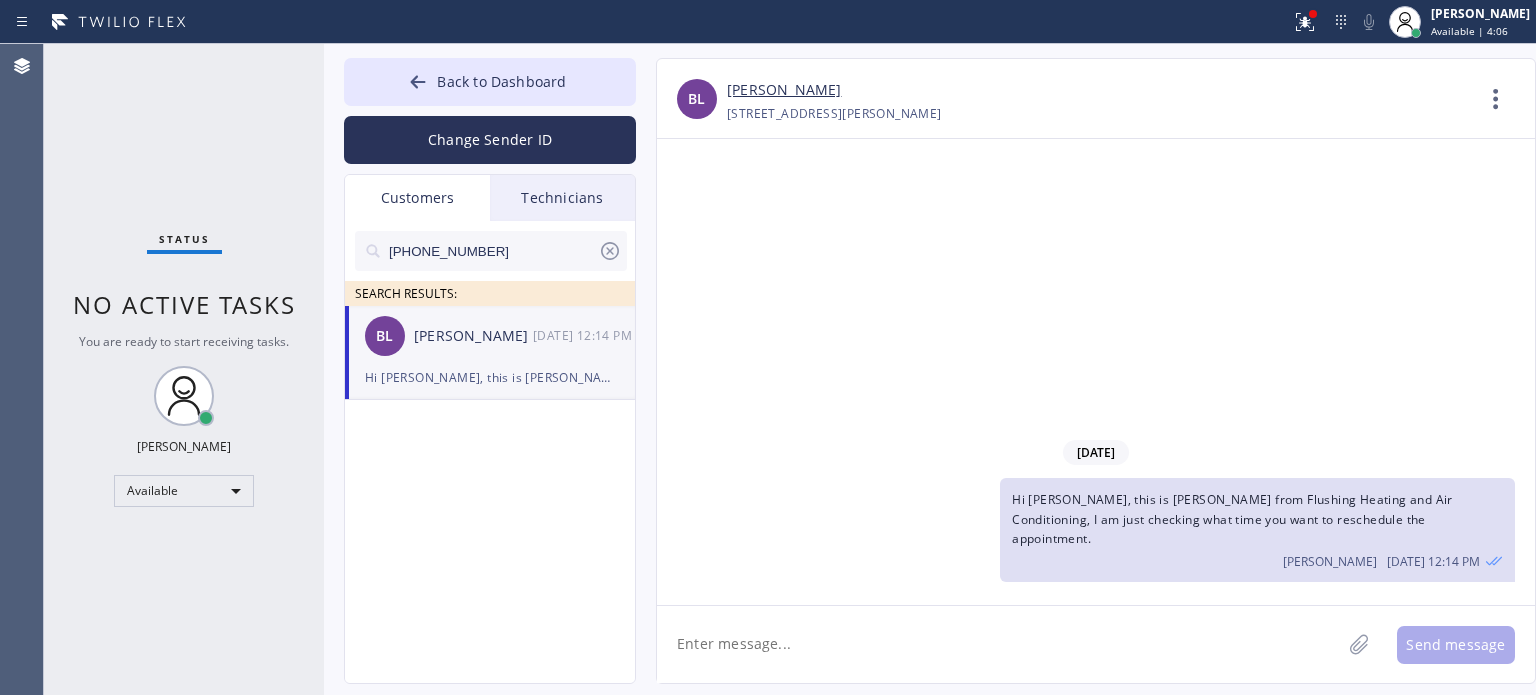 drag, startPoint x: 1152, startPoint y: 645, endPoint x: 1141, endPoint y: 639, distance: 12.529964 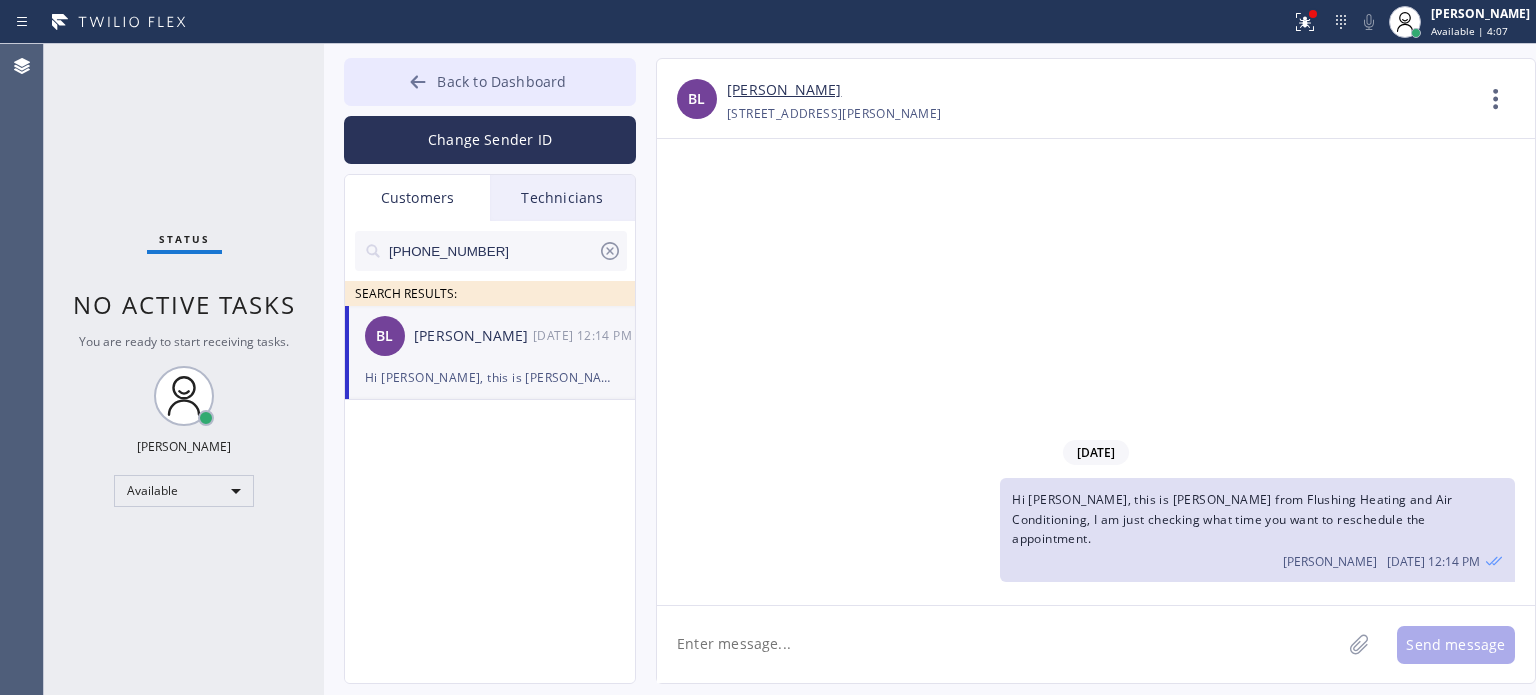 click at bounding box center [418, 84] 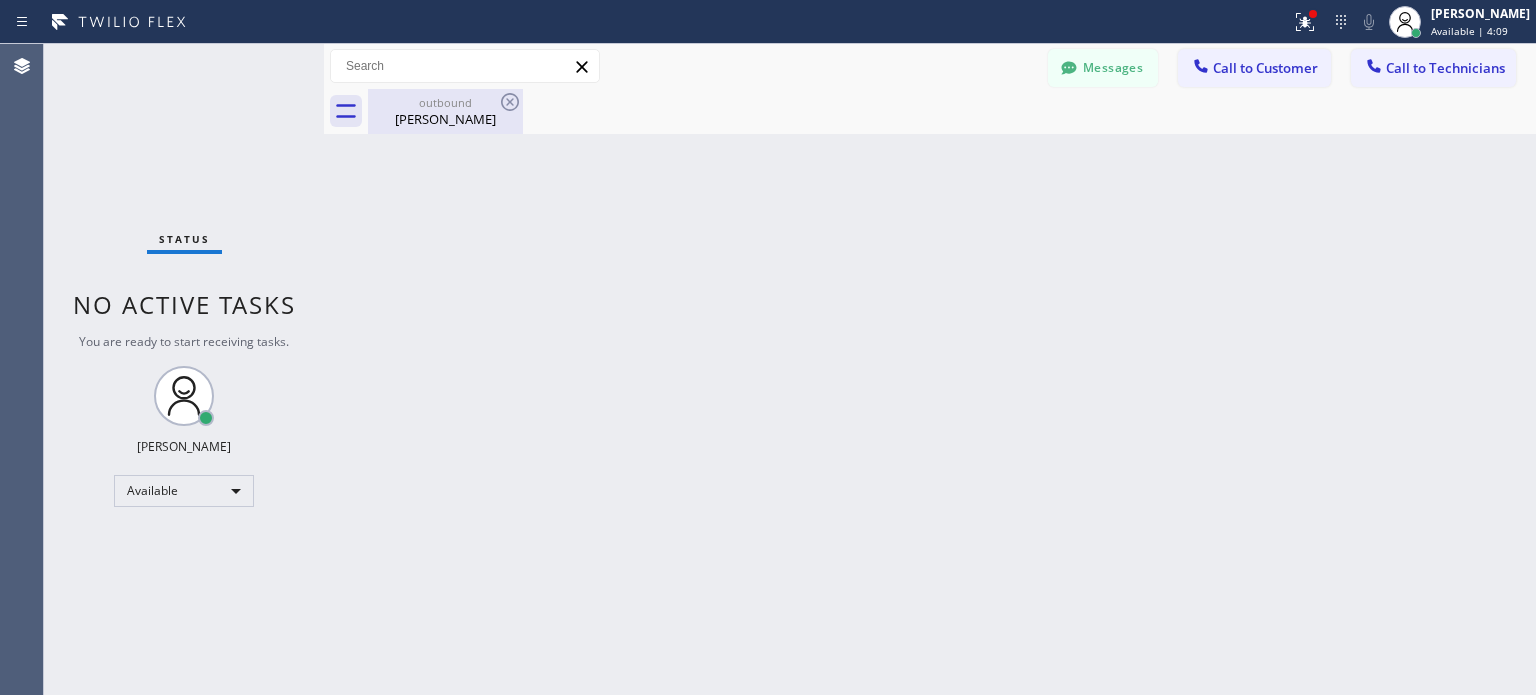 click on "outbound" at bounding box center (445, 102) 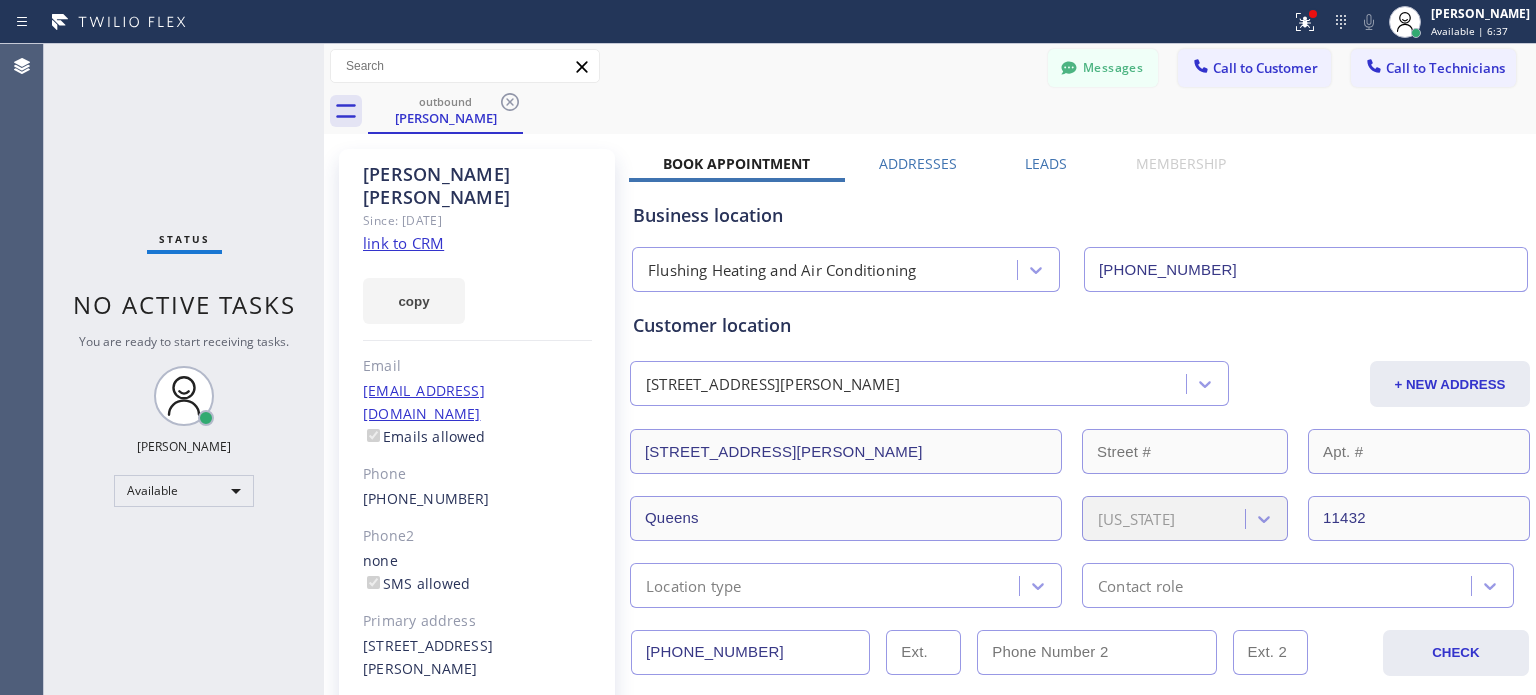 click on "Business location Flushing Heating and Air Conditioning [PHONE_NUMBER]" at bounding box center (1080, 237) 